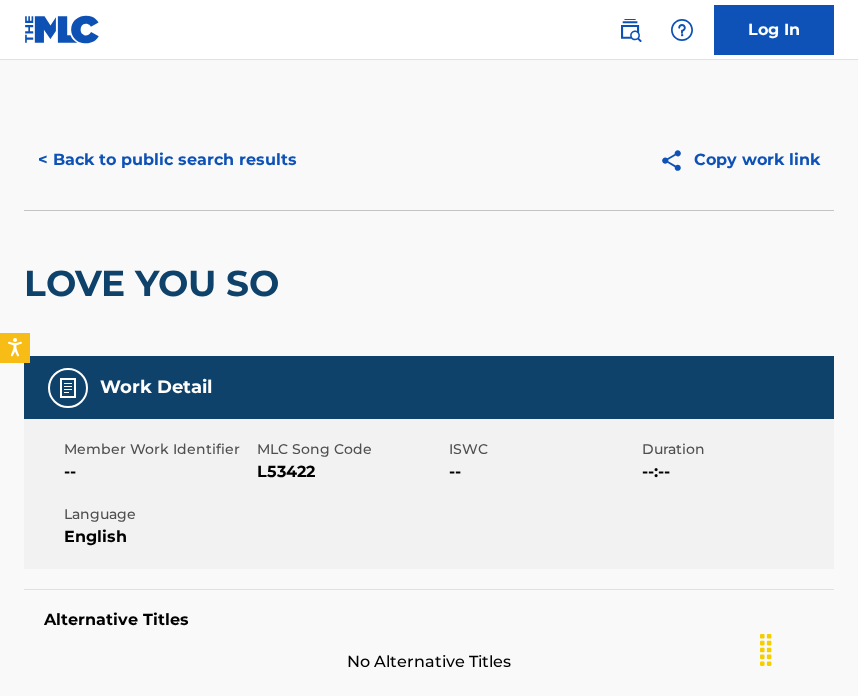 scroll, scrollTop: 1547, scrollLeft: 0, axis: vertical 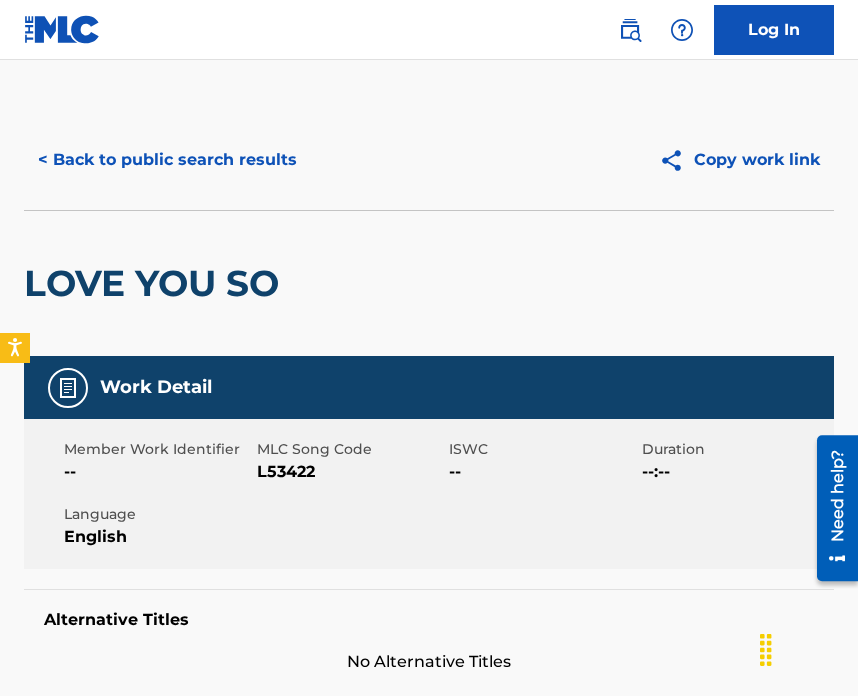 click on "< Back to public search results" at bounding box center (167, 160) 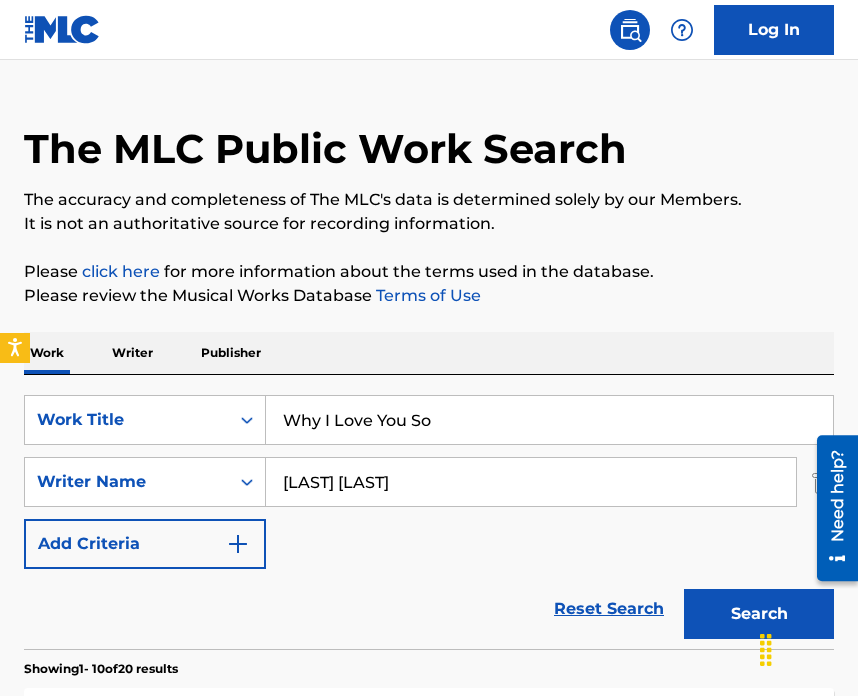 scroll, scrollTop: 0, scrollLeft: 0, axis: both 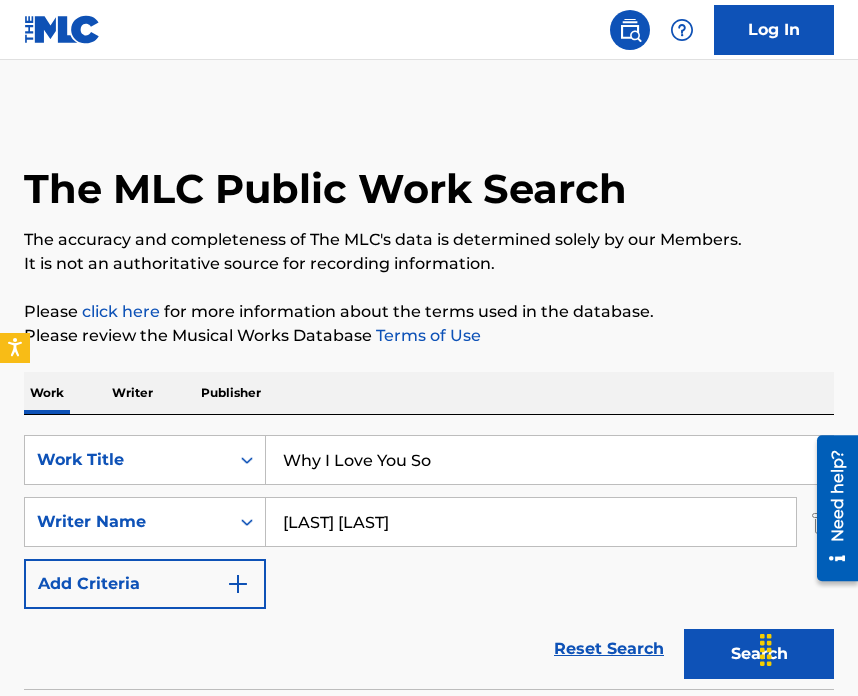 drag, startPoint x: 450, startPoint y: 517, endPoint x: 343, endPoint y: 455, distance: 123.66487 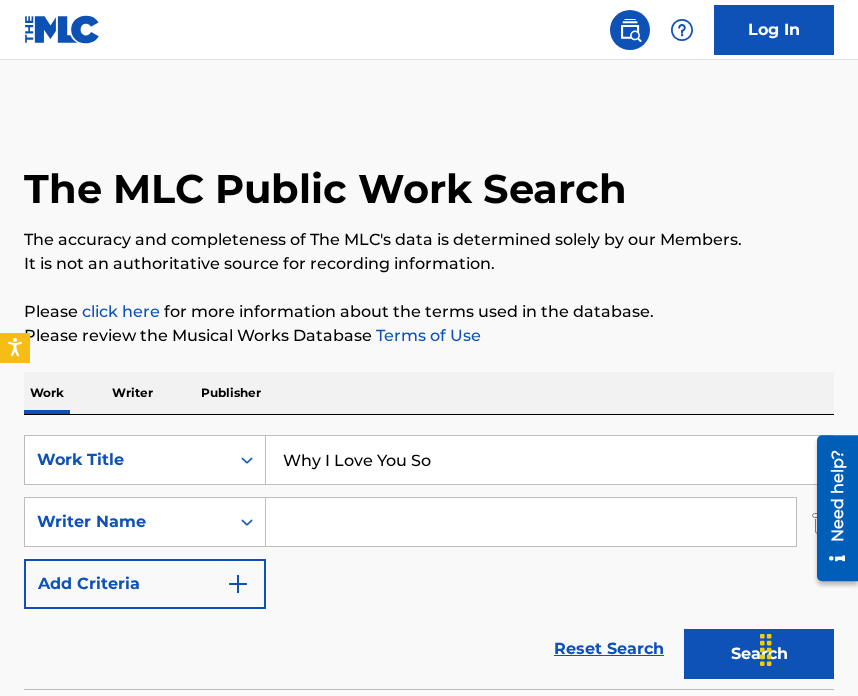 paste on "[FIRST] [LAST]" 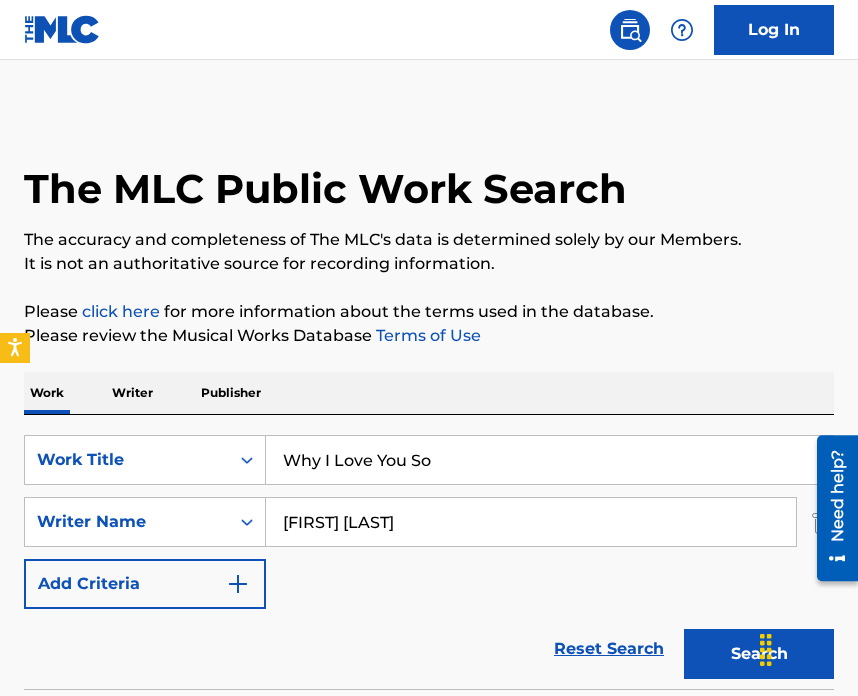 type on "[FIRST] [LAST]" 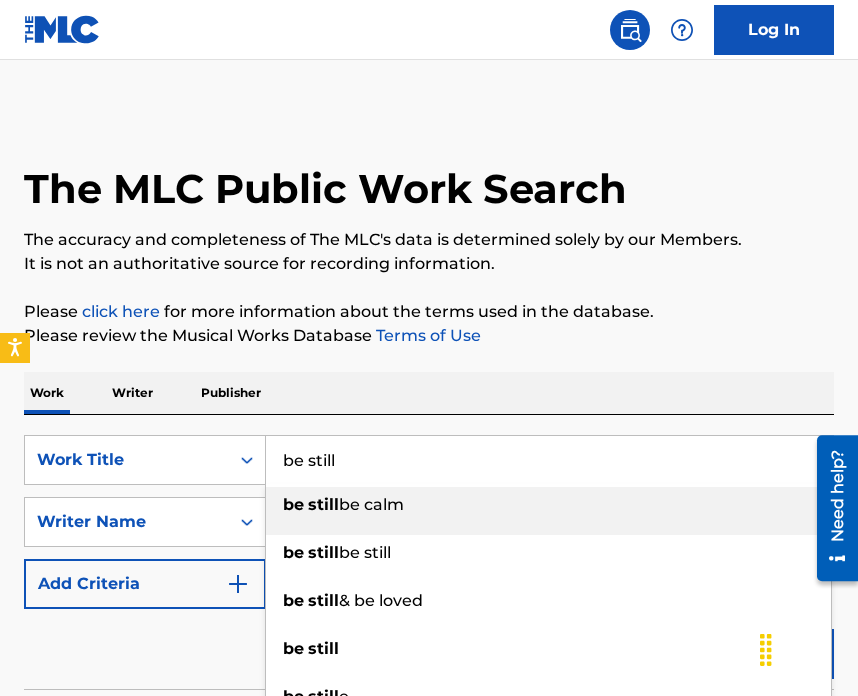 type on "be still" 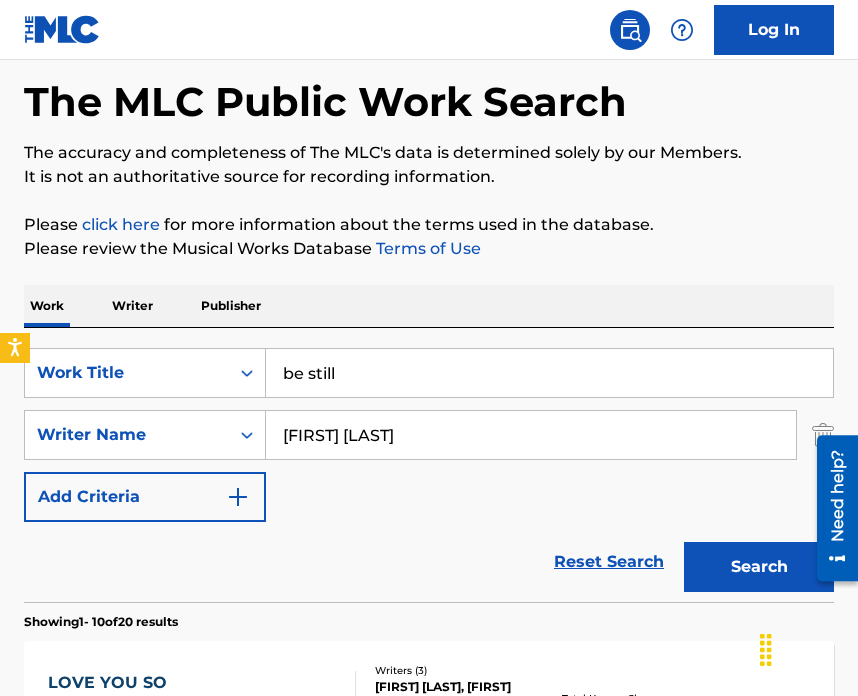 scroll, scrollTop: 242, scrollLeft: 0, axis: vertical 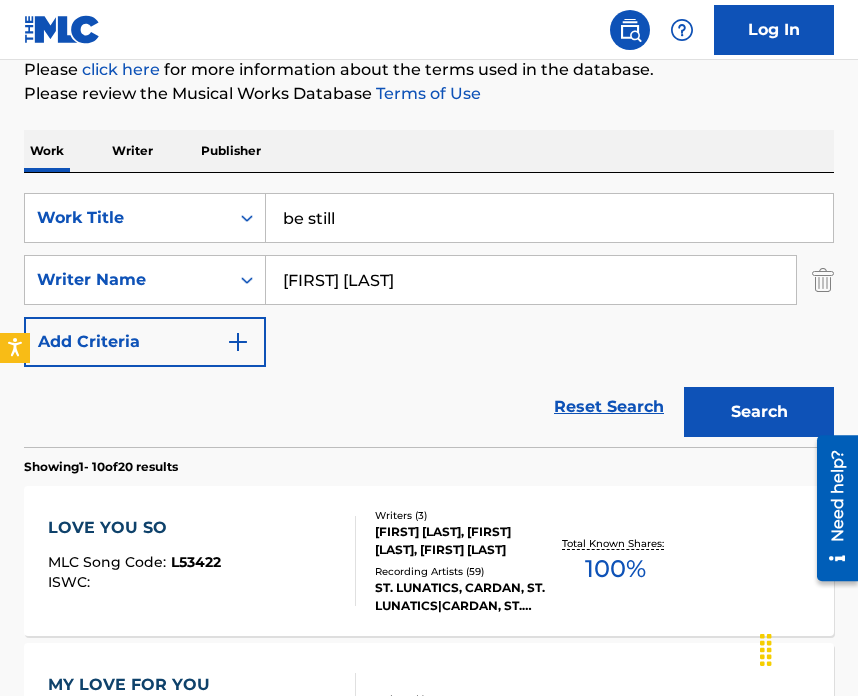 click on "Search" at bounding box center (759, 412) 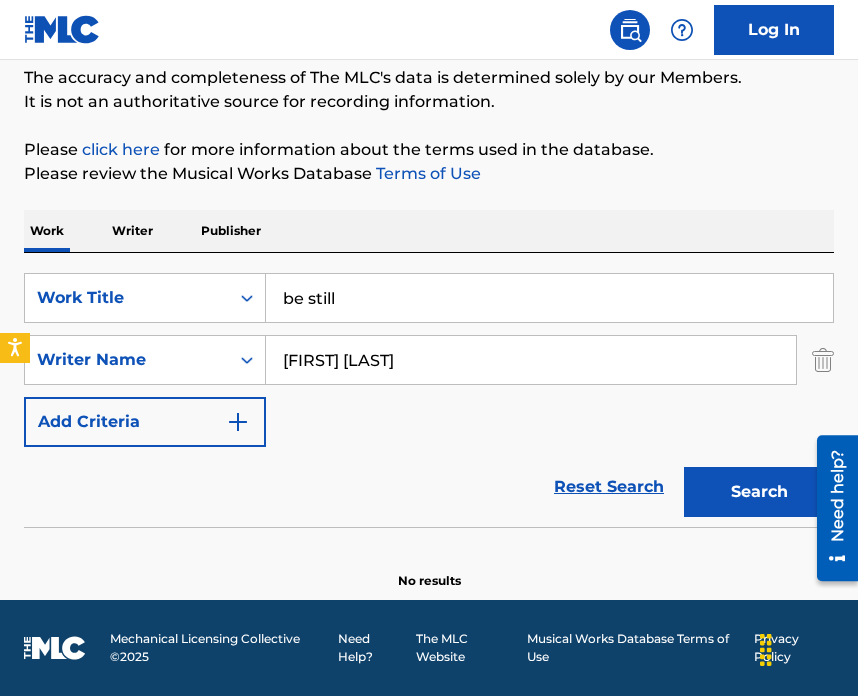 scroll, scrollTop: 162, scrollLeft: 0, axis: vertical 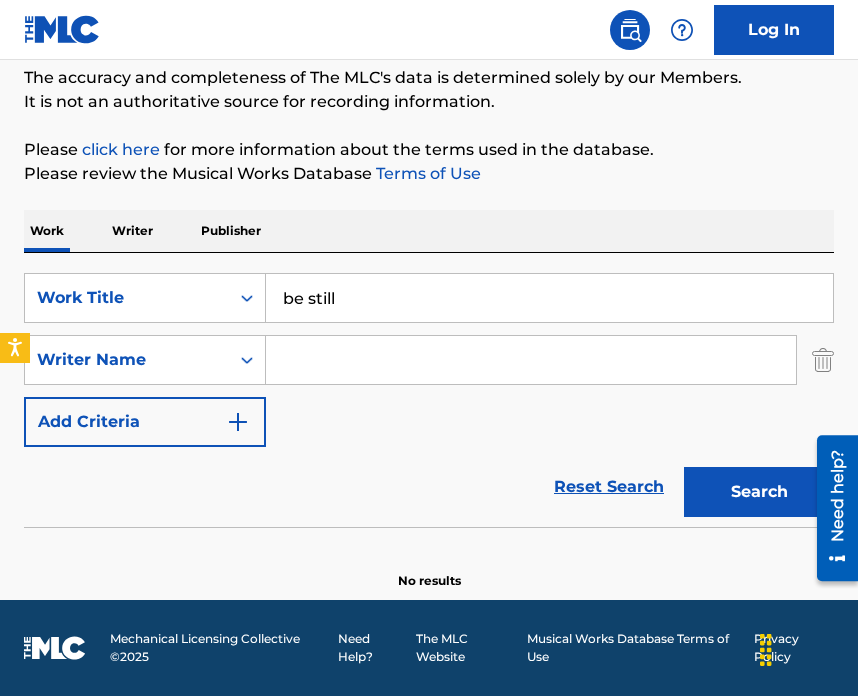 paste on "[FIRST] [LAST]" 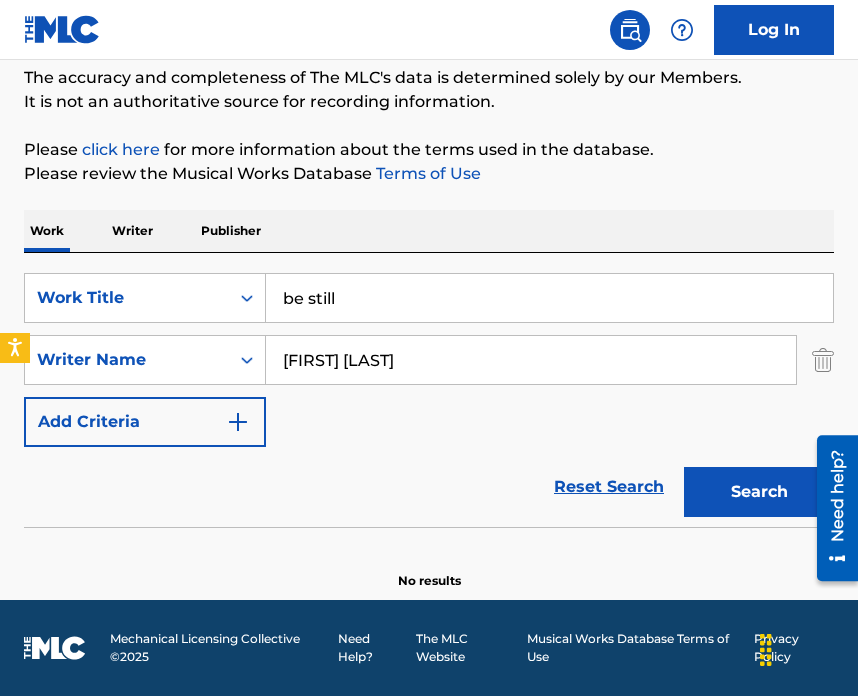 type on "[FIRST] [LAST]" 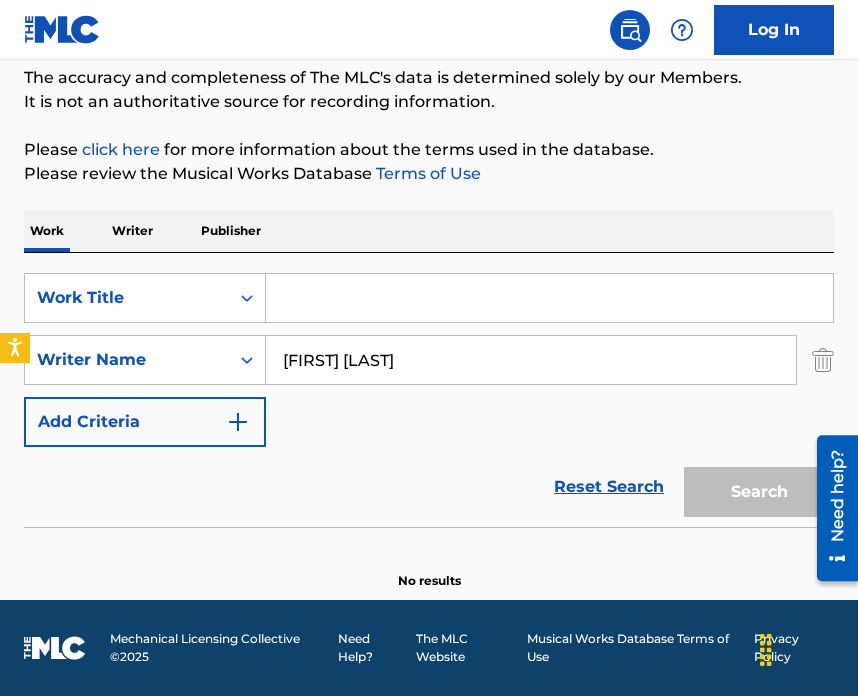 paste on "Yeshua-Jesus image" 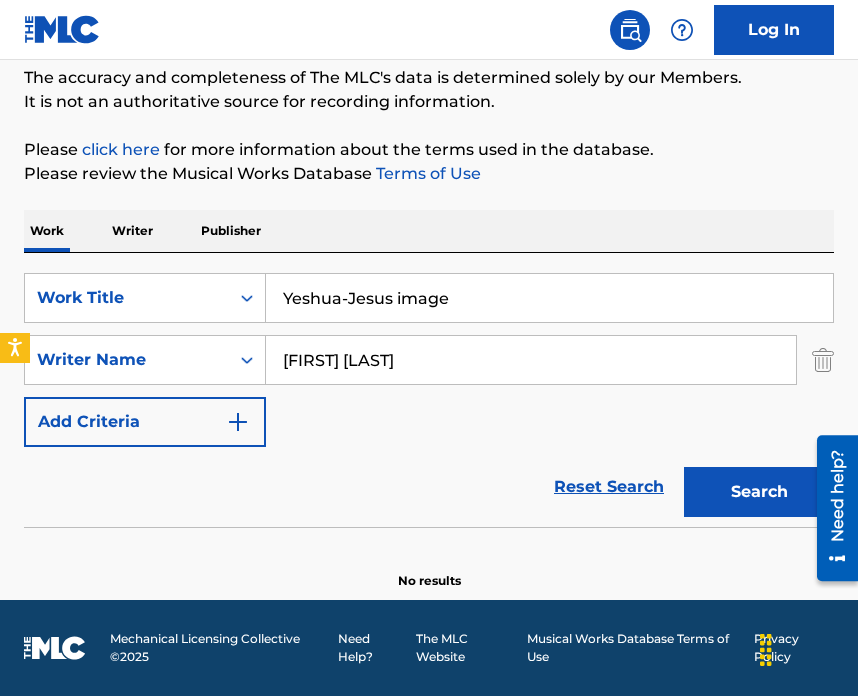 click on "Search" at bounding box center [759, 492] 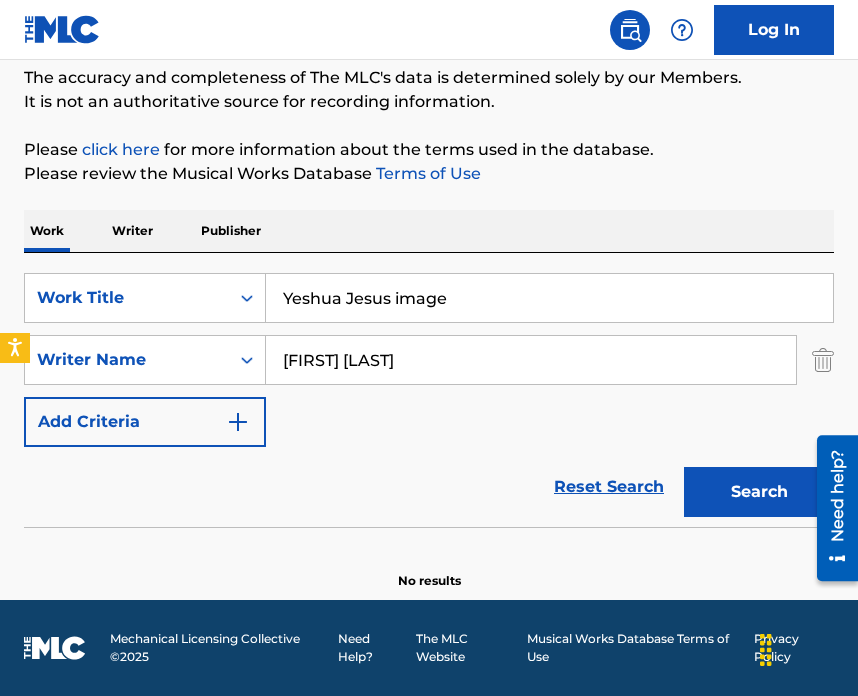 type on "Yeshua Jesus image" 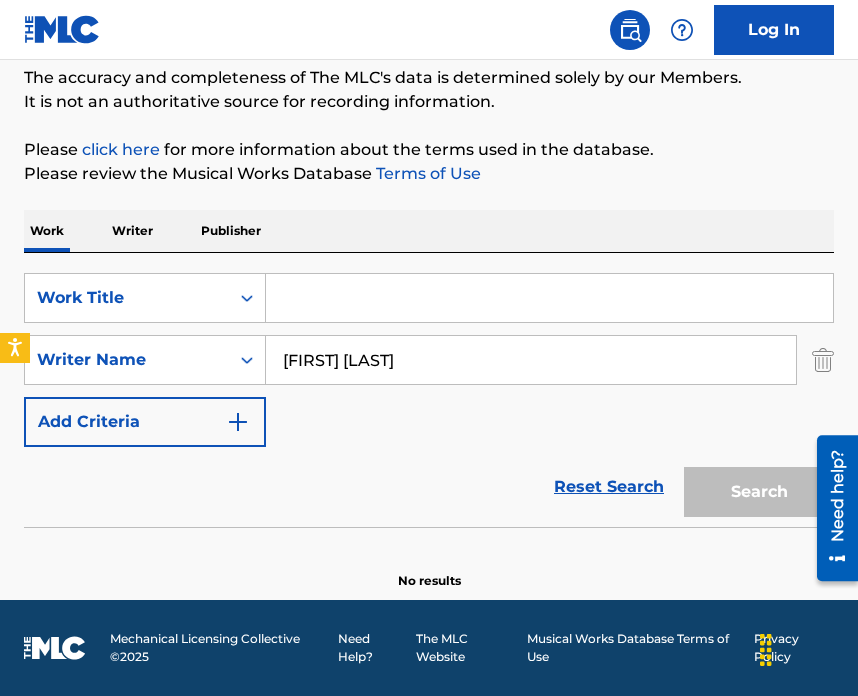paste on "Calling" 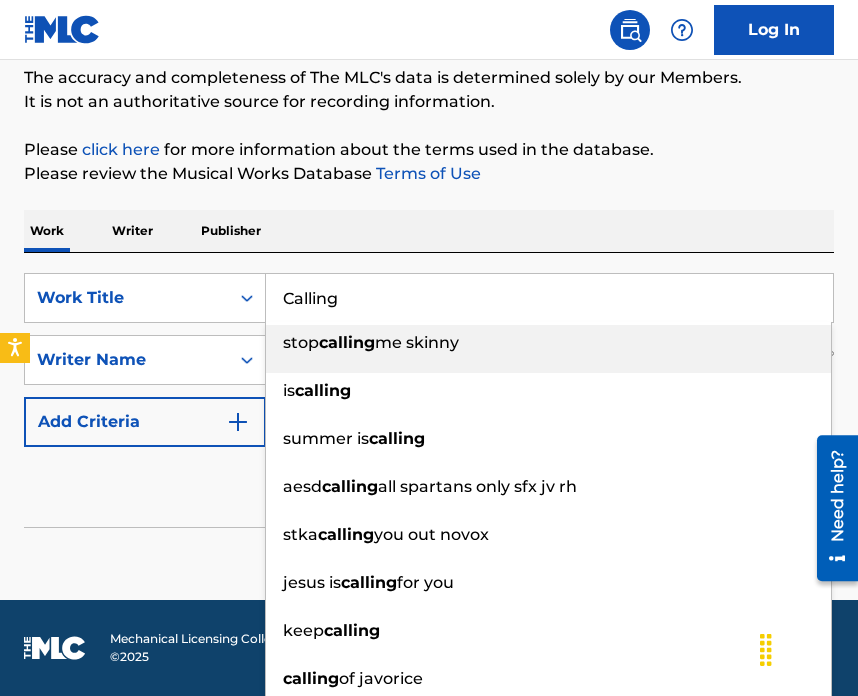 type on "stop calling me skinny" 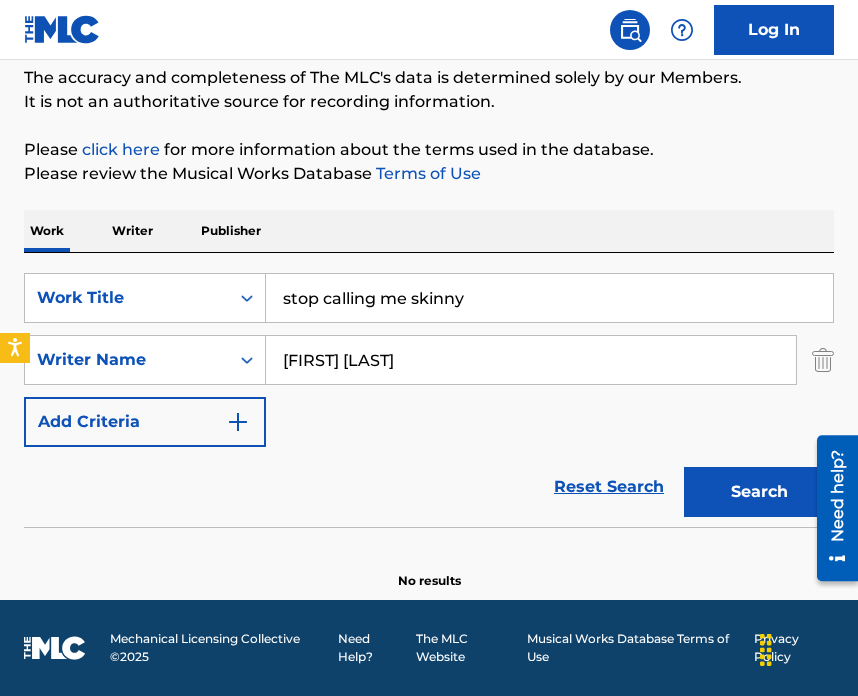 drag, startPoint x: 483, startPoint y: 303, endPoint x: 366, endPoint y: 252, distance: 127.632286 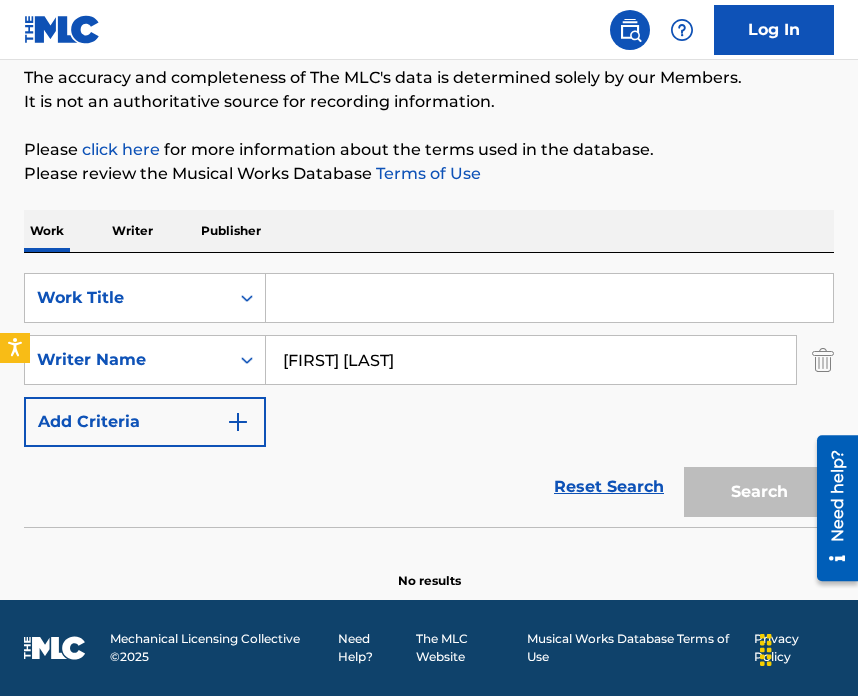 paste on "Calling" 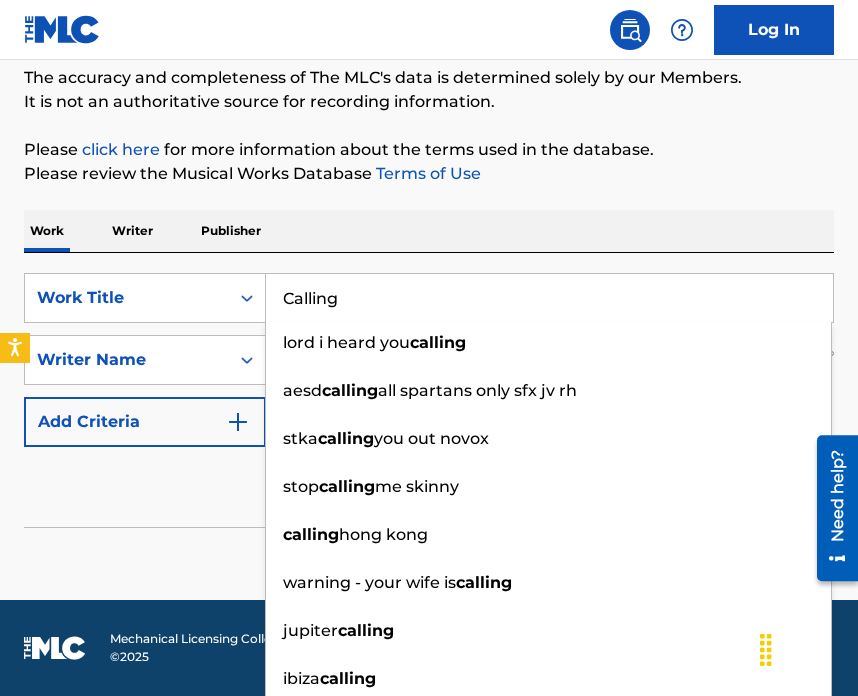 type on "Calling" 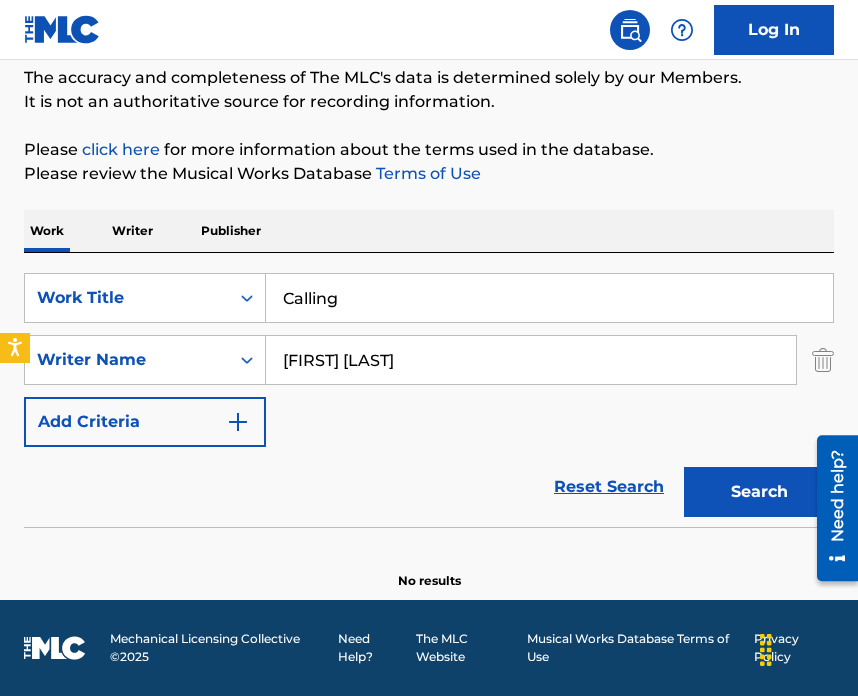 click on "Search" at bounding box center [759, 492] 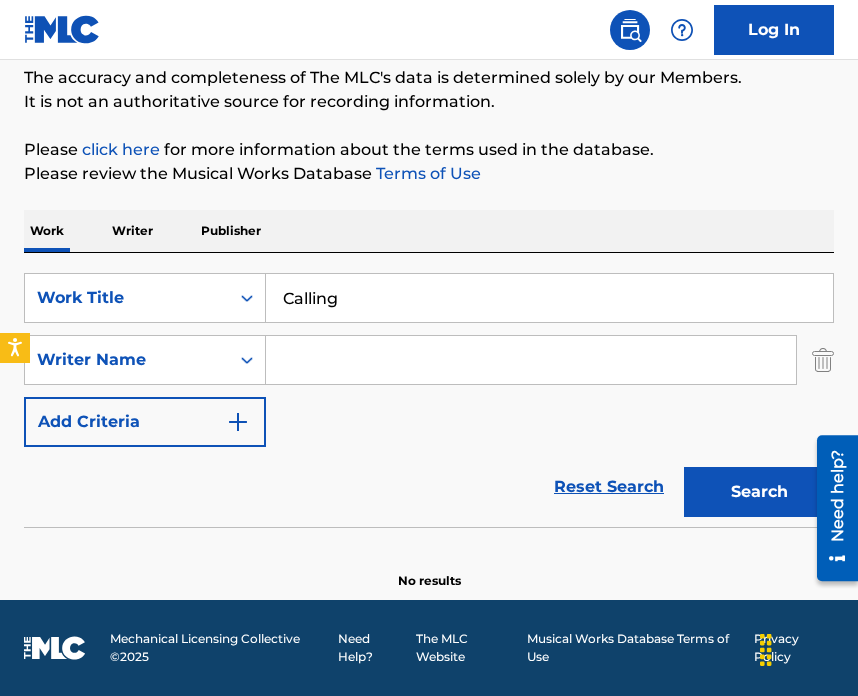 paste on "[FIRST] [MIDDLE] [LAST]" 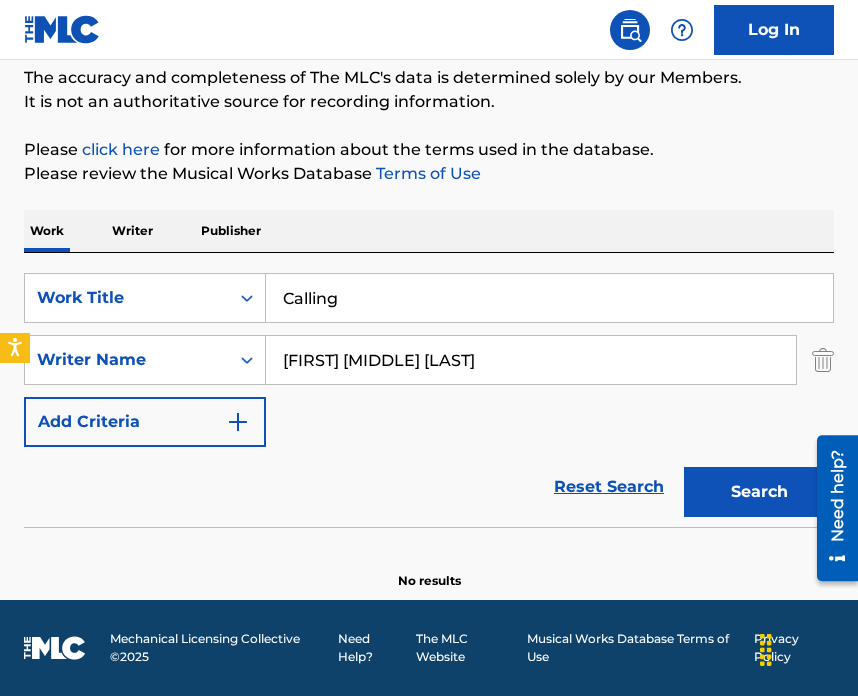 type on "[FIRST] [MIDDLE] [LAST]" 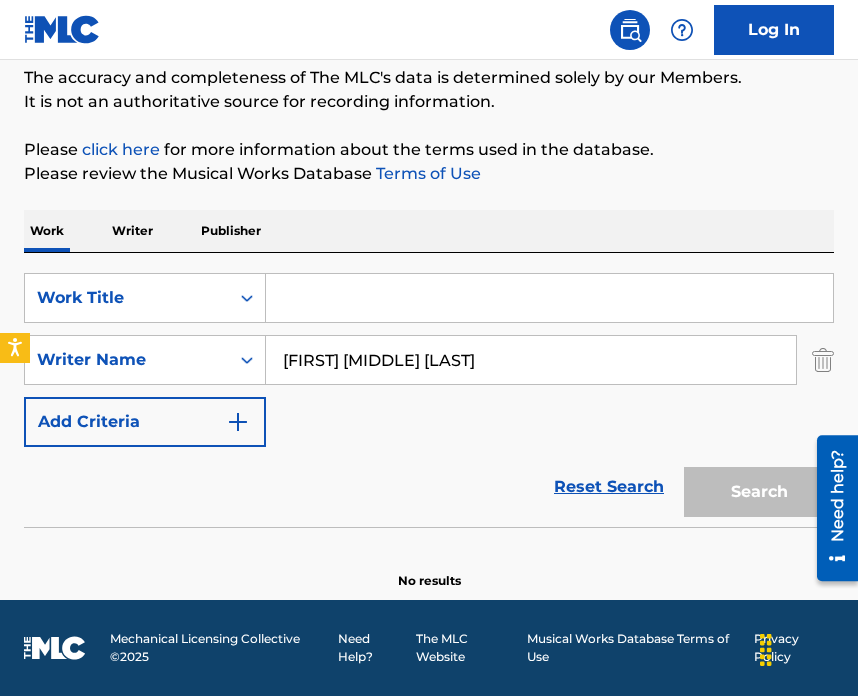 paste on "The Top" 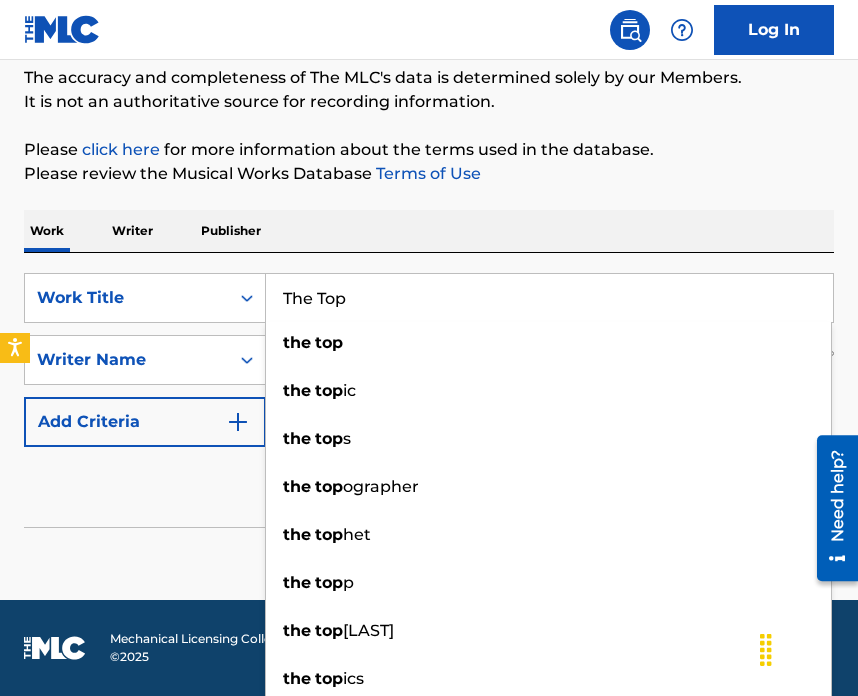 type on "The Top" 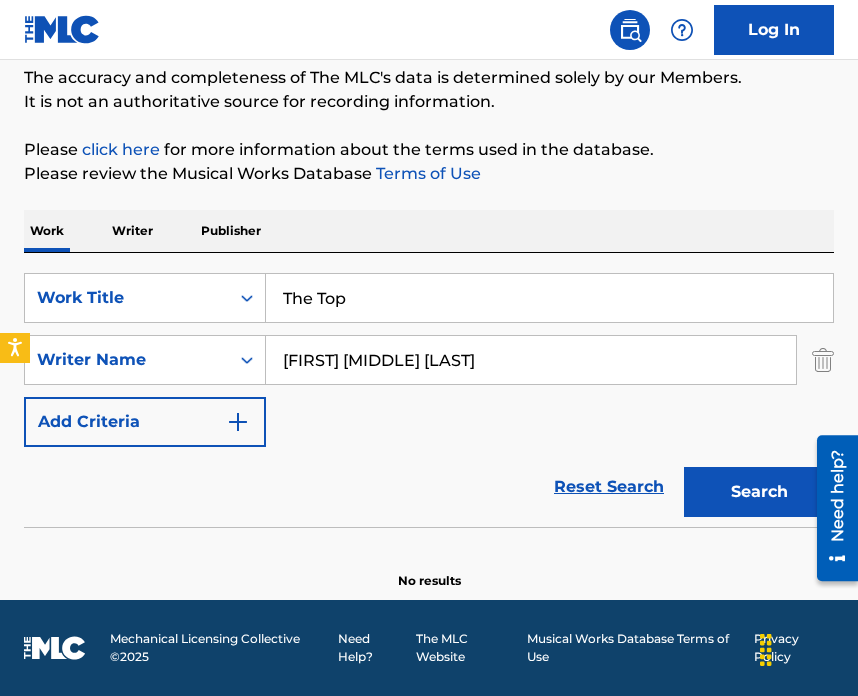 click on "Search" at bounding box center (759, 492) 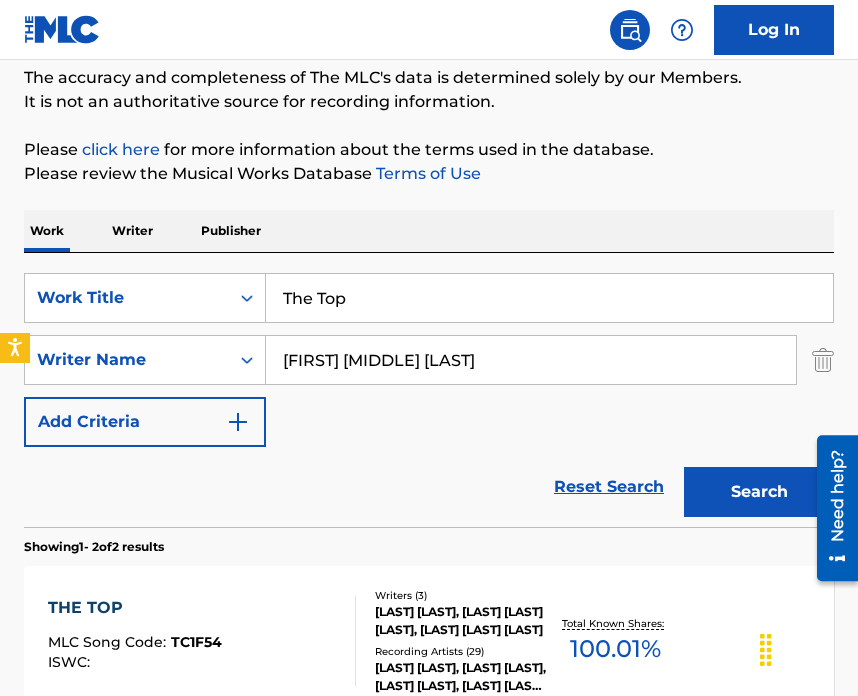 scroll, scrollTop: 323, scrollLeft: 0, axis: vertical 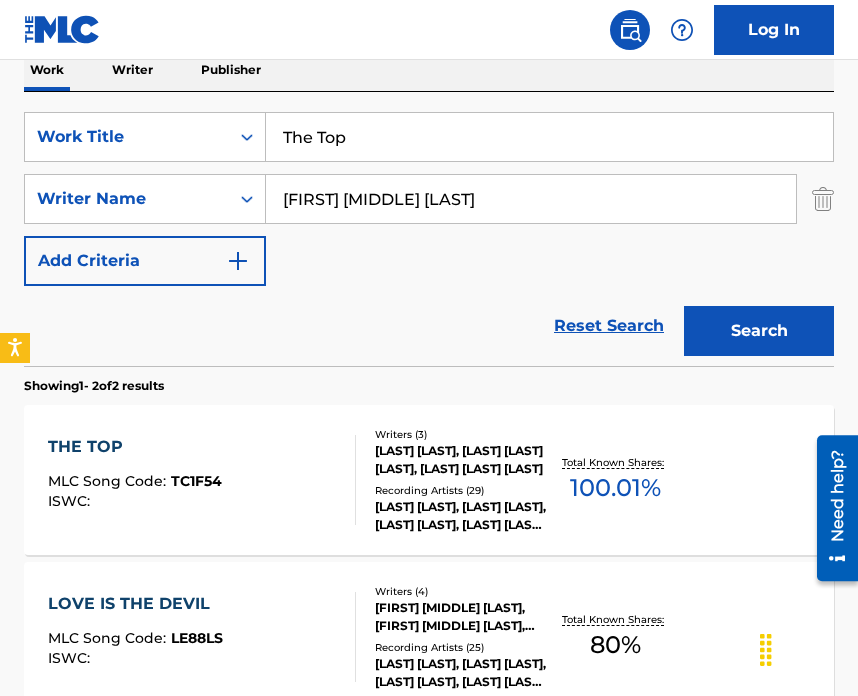 click on "[LAST] [LAST], [LAST] [LAST] [LAST], [LAST] [LAST] [LAST]" at bounding box center (461, 460) 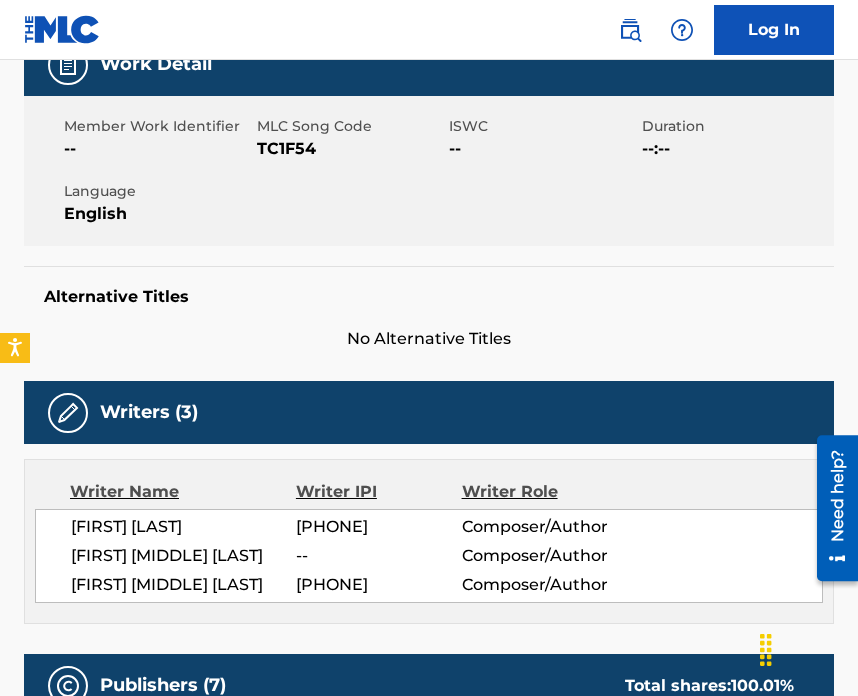 scroll, scrollTop: 0, scrollLeft: 0, axis: both 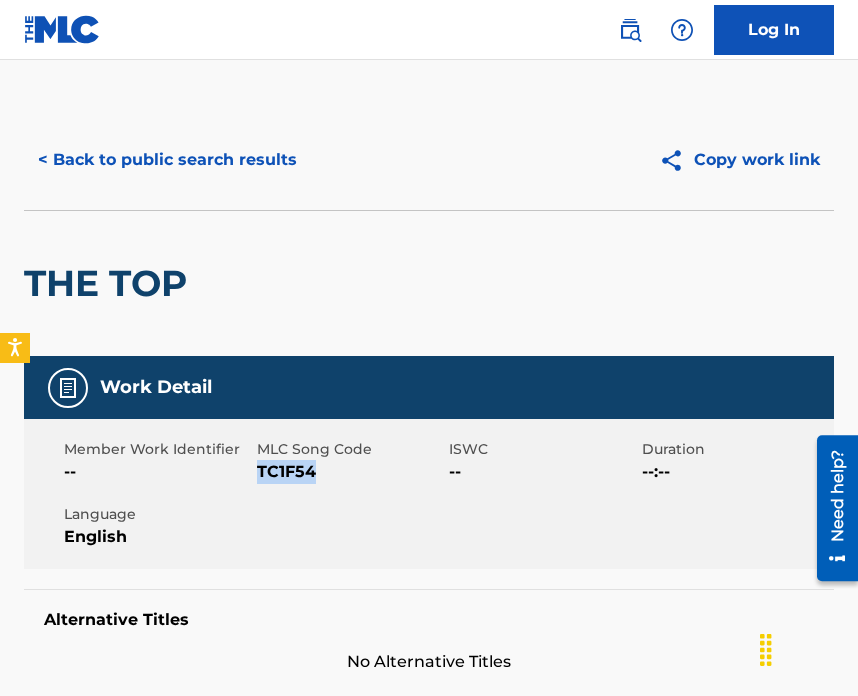 drag, startPoint x: 259, startPoint y: 474, endPoint x: 313, endPoint y: 480, distance: 54.33231 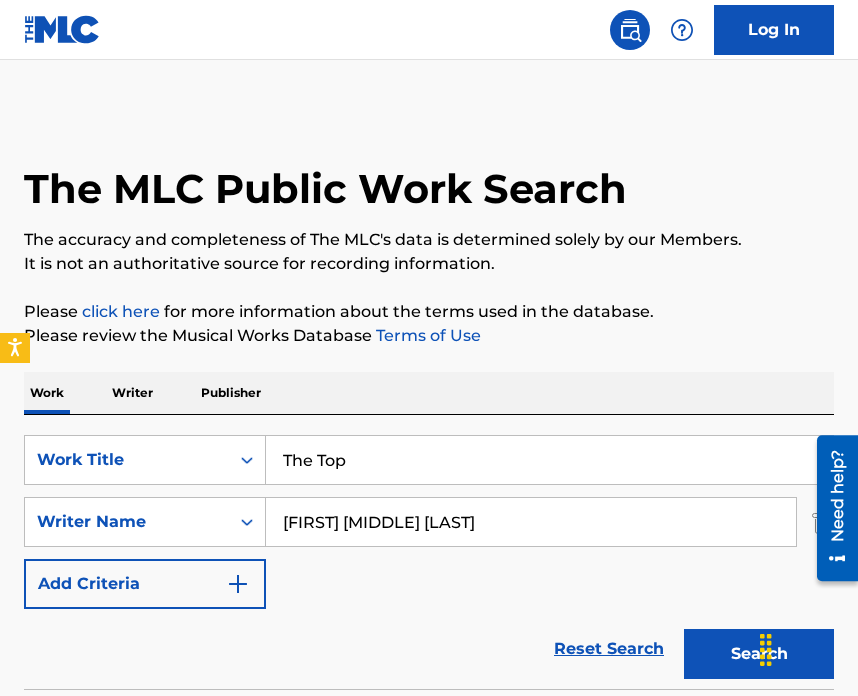 scroll, scrollTop: 323, scrollLeft: 0, axis: vertical 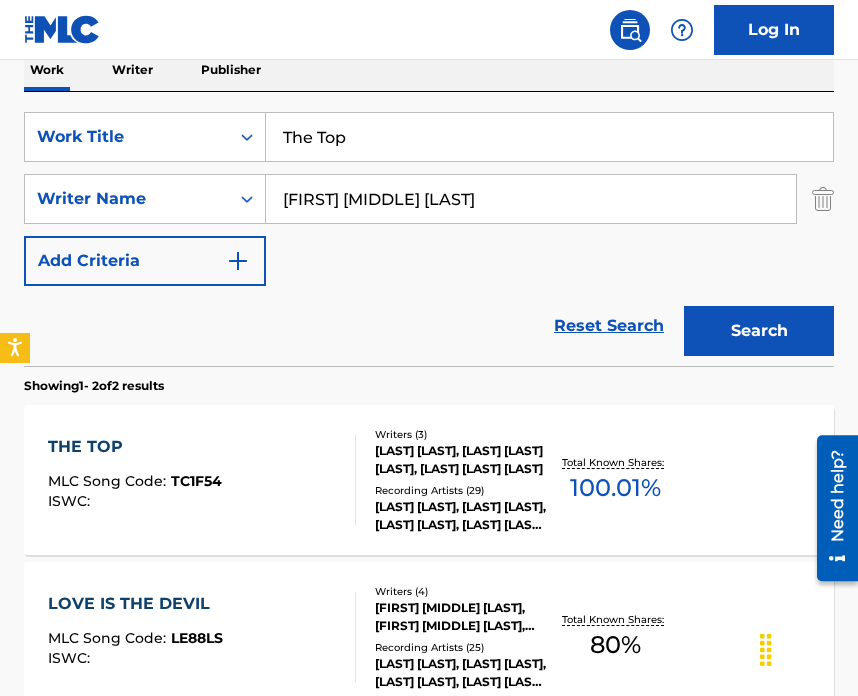 drag, startPoint x: 443, startPoint y: 210, endPoint x: 385, endPoint y: 167, distance: 72.20111 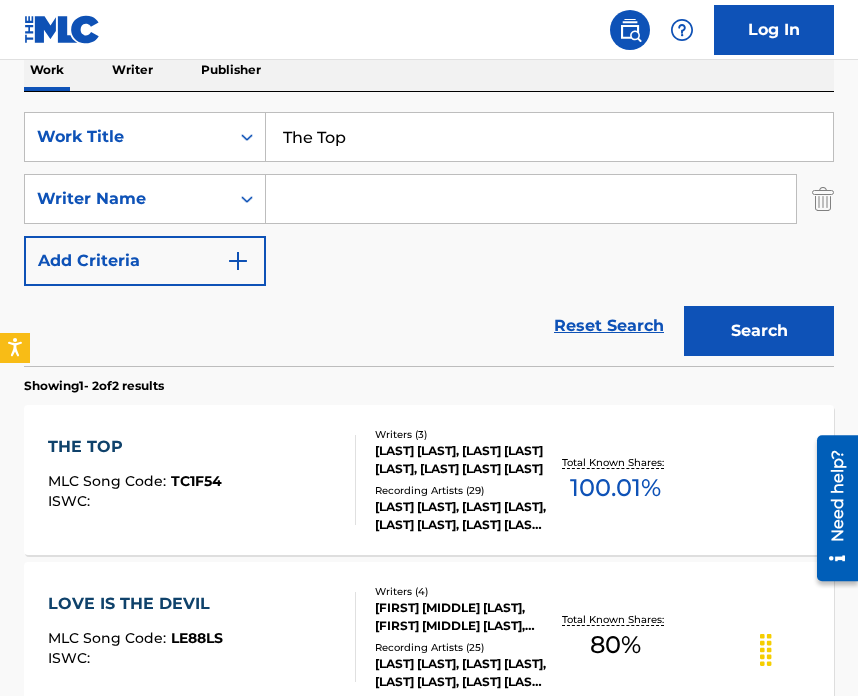 paste on "[FIRST] [LAST]" 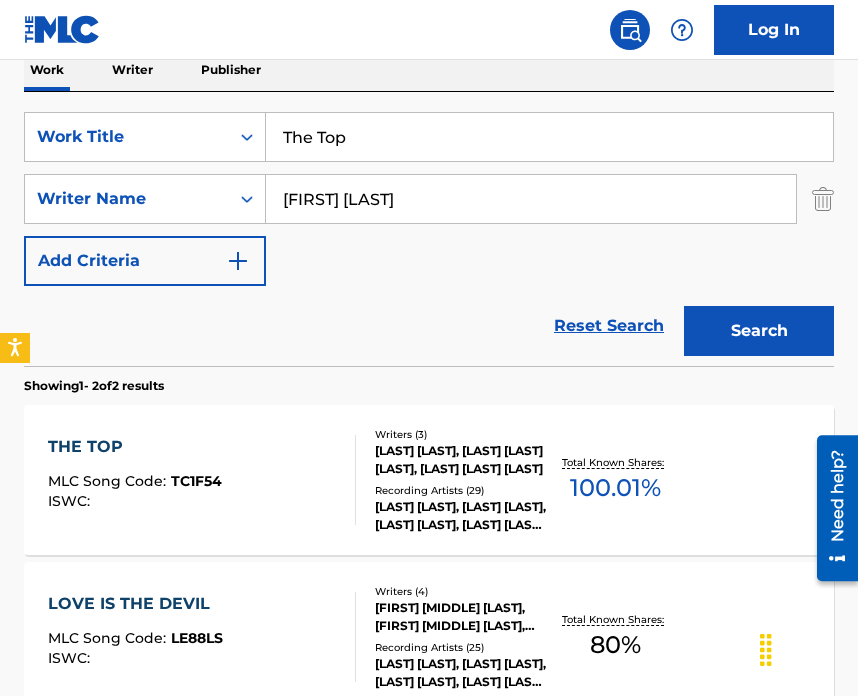 type on "[FIRST] [LAST]" 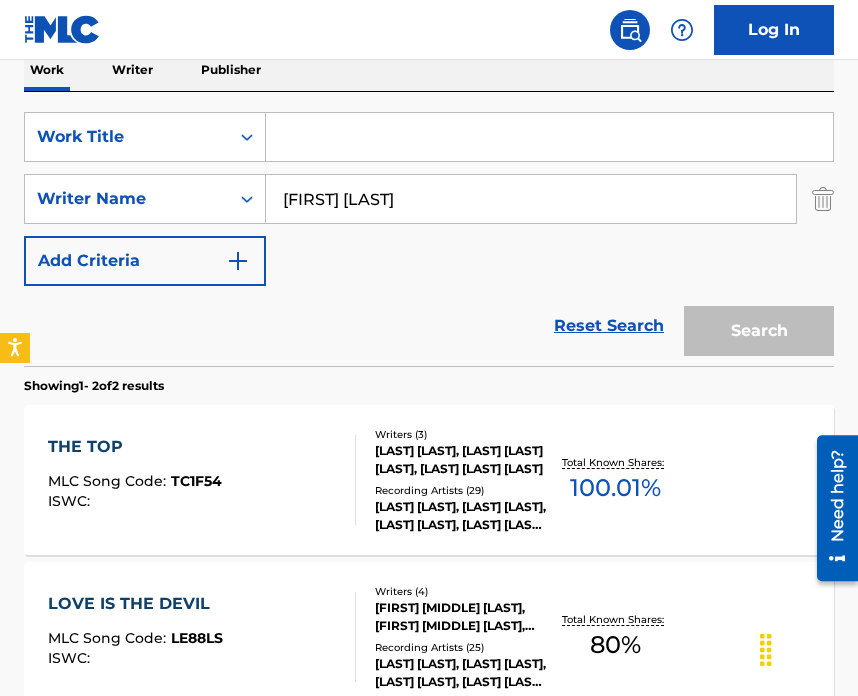 paste on "A Cristo Le Voy" 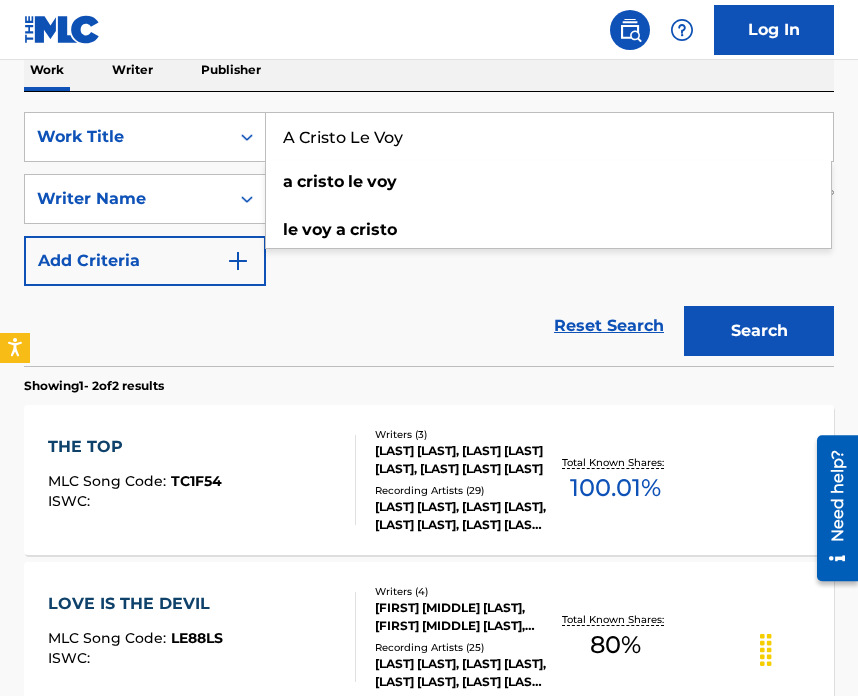 type on "A Cristo Le Voy" 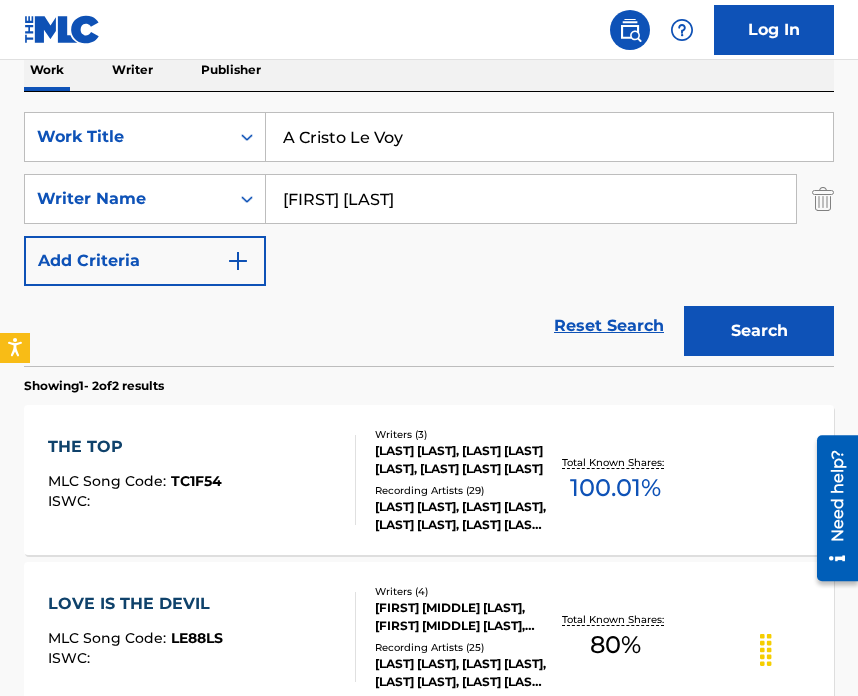 click on "Reset Search Search" at bounding box center (429, 326) 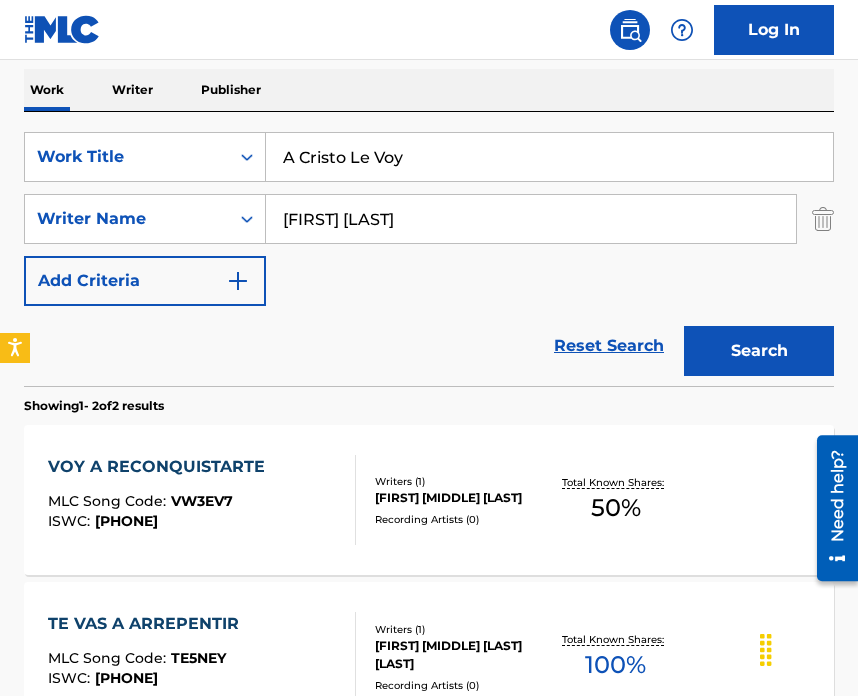 scroll, scrollTop: 293, scrollLeft: 0, axis: vertical 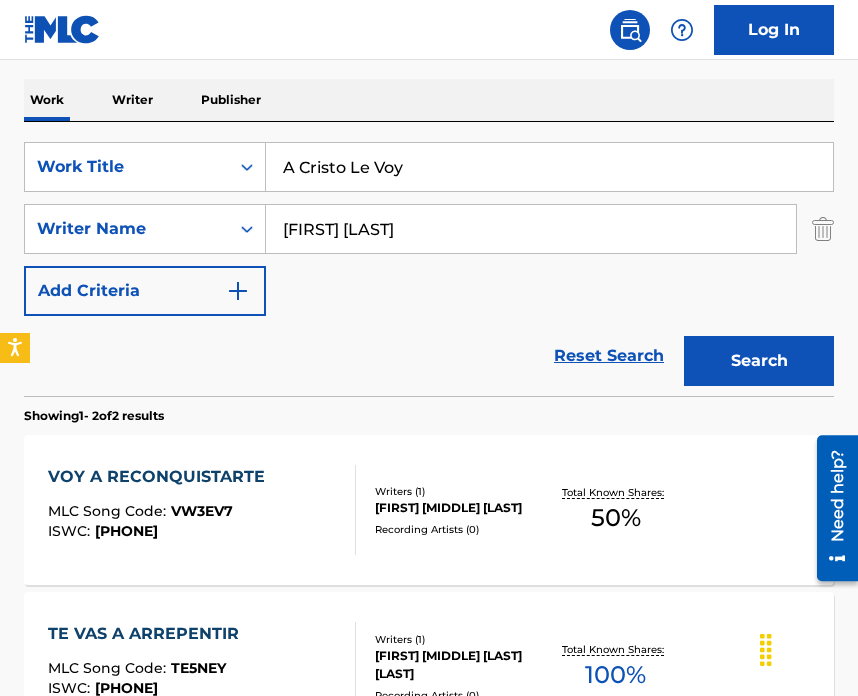 drag, startPoint x: 411, startPoint y: 233, endPoint x: 339, endPoint y: 192, distance: 82.85529 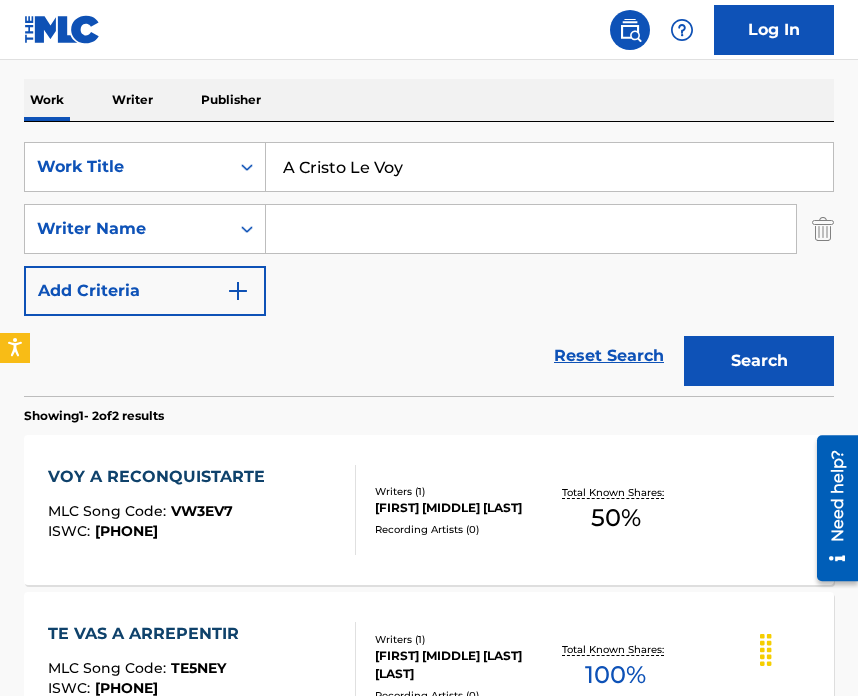 paste on "[FIRST] [LAST]" 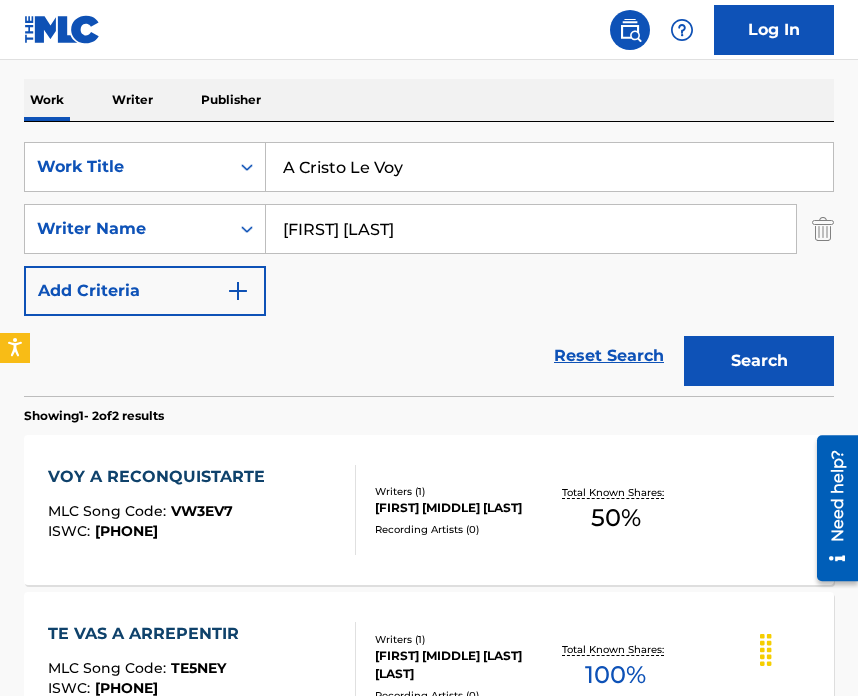 type on "[FIRST] [LAST]" 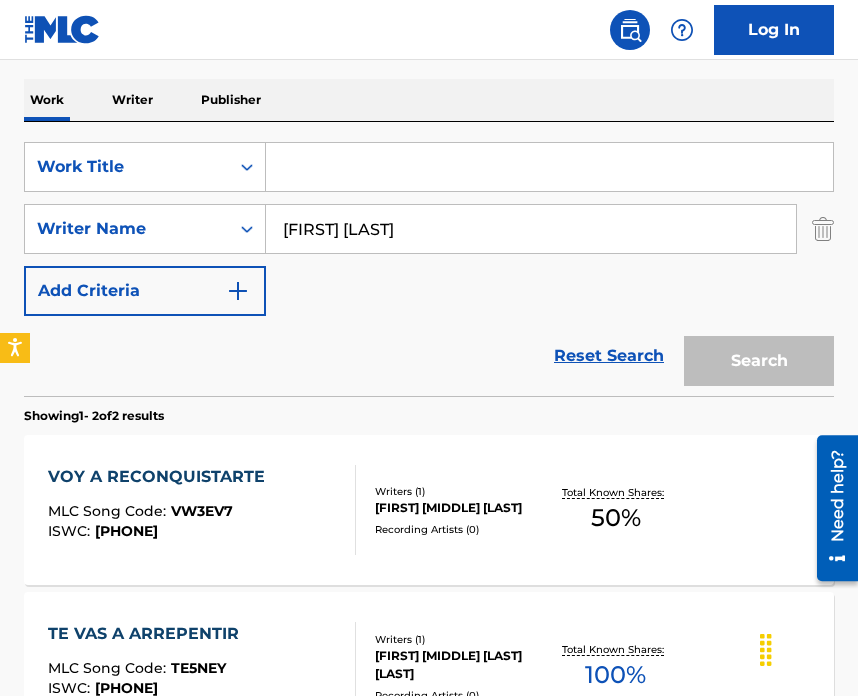 paste on "Pottu Thotta Pournami" 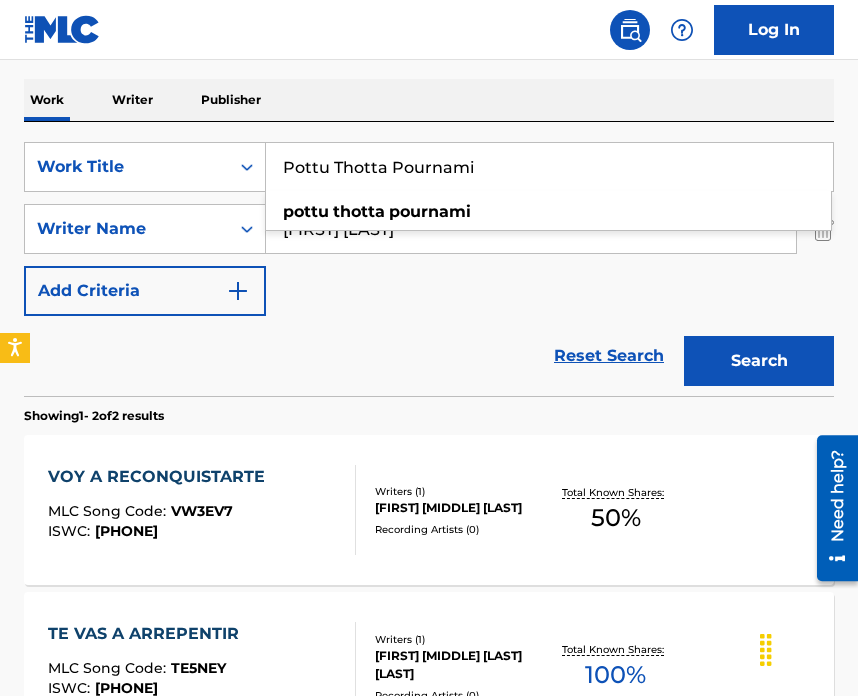 type on "Pottu Thotta Pournami" 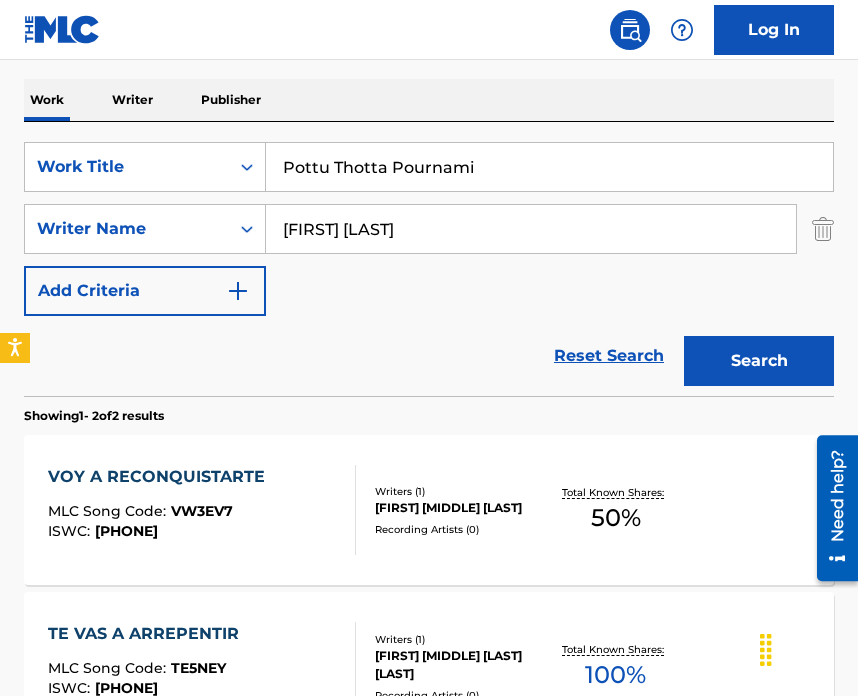 click on "Reset Search Search" at bounding box center (429, 356) 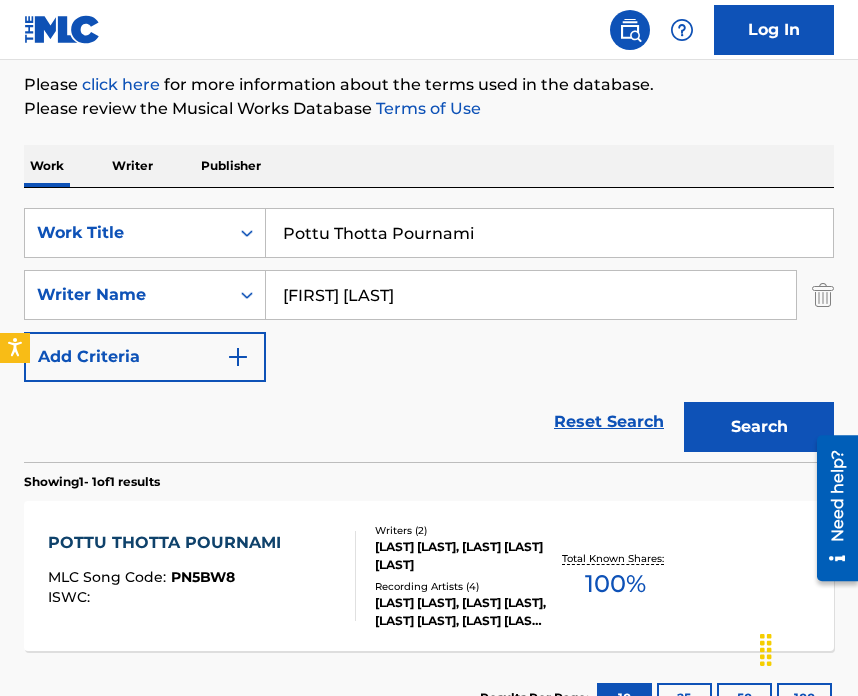 scroll, scrollTop: 293, scrollLeft: 0, axis: vertical 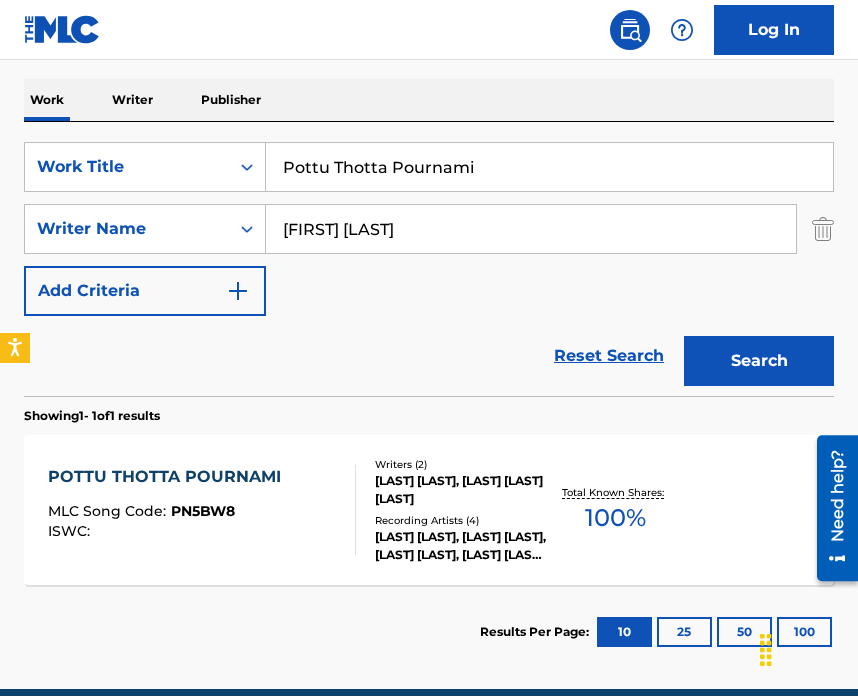 click on "[LAST] [LAST], [LAST] [LAST] [LAST]" at bounding box center (461, 490) 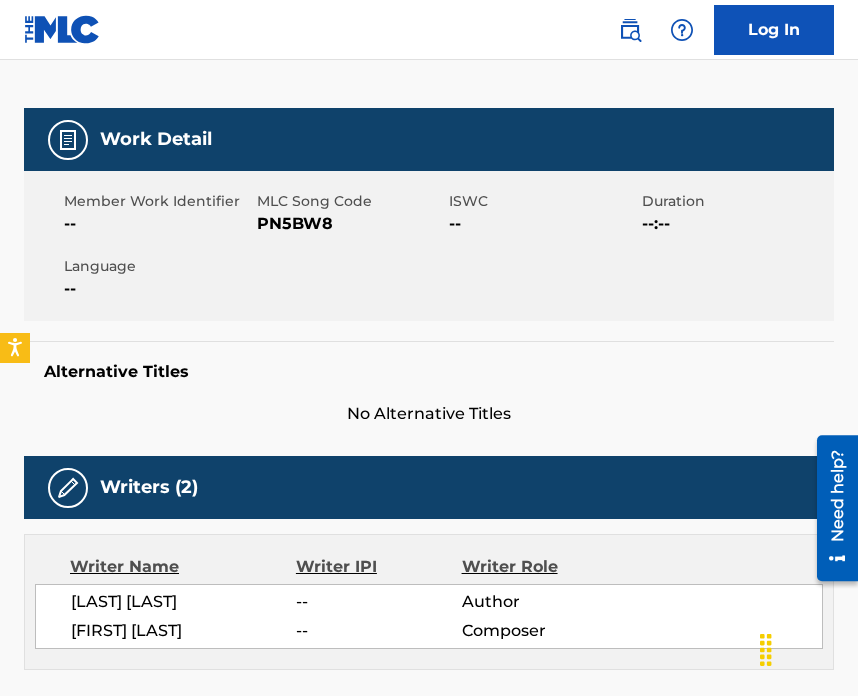 scroll, scrollTop: 0, scrollLeft: 0, axis: both 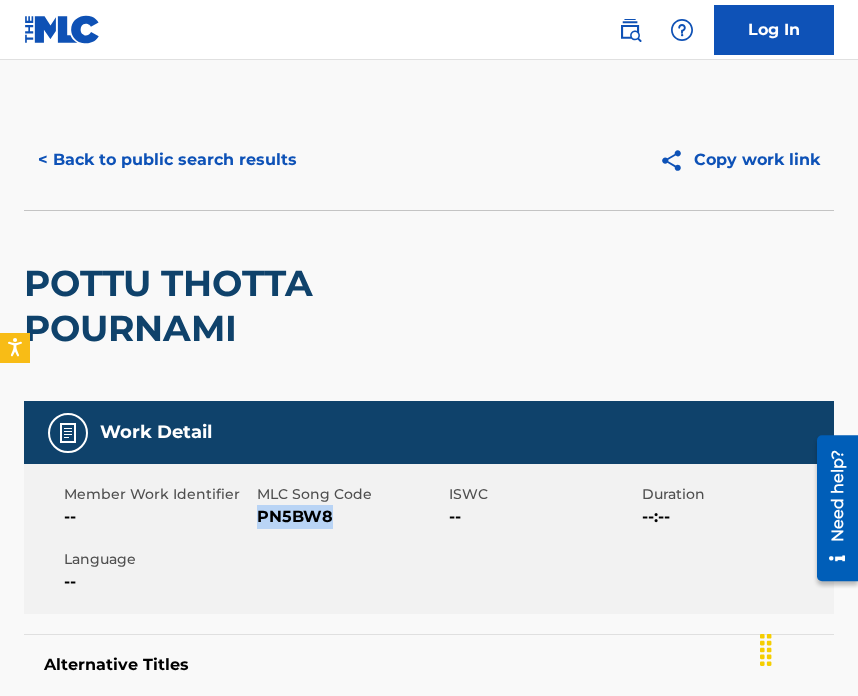 drag, startPoint x: 258, startPoint y: 515, endPoint x: 330, endPoint y: 515, distance: 72 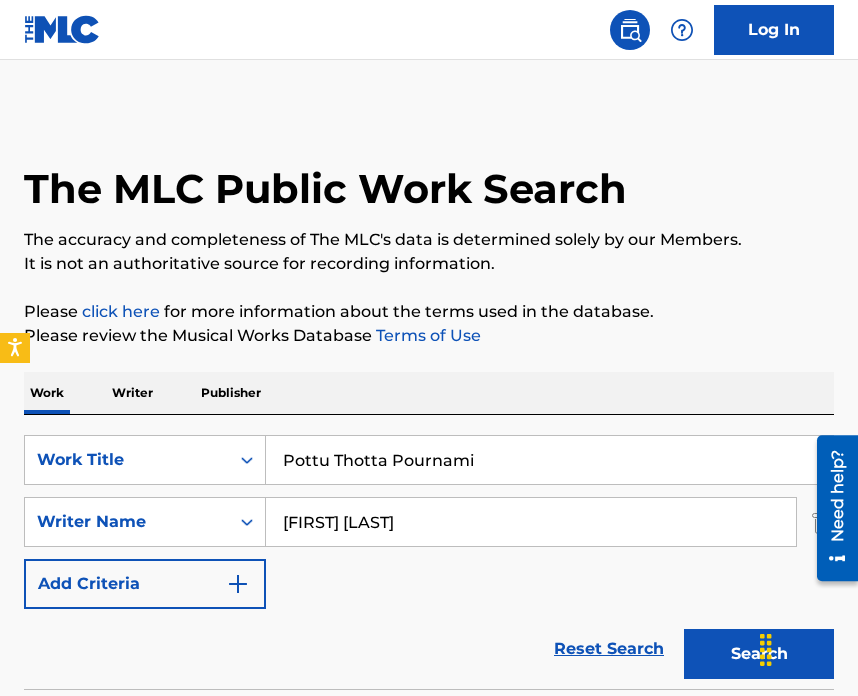 scroll, scrollTop: 268, scrollLeft: 0, axis: vertical 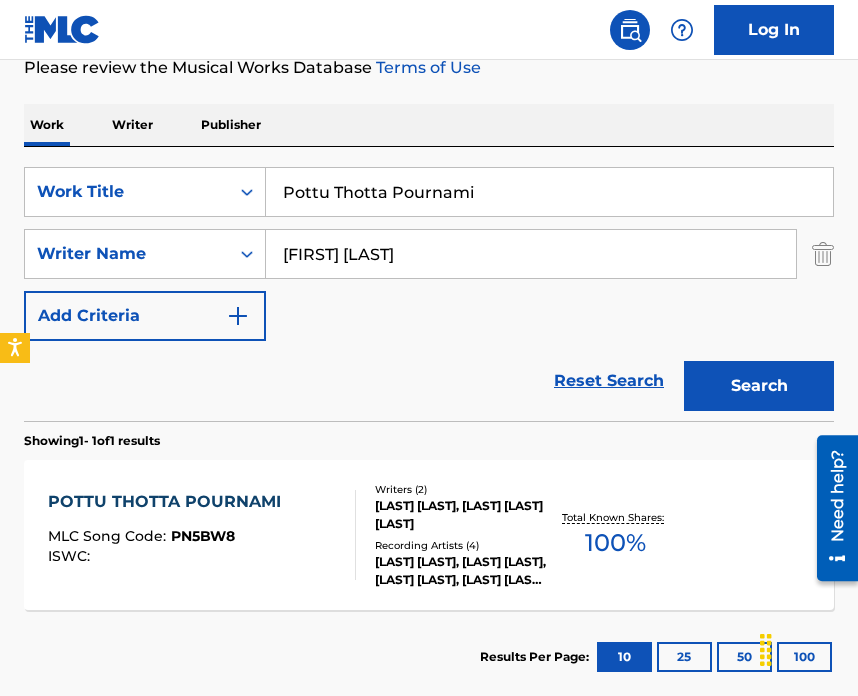 drag, startPoint x: 506, startPoint y: 268, endPoint x: 457, endPoint y: 242, distance: 55.470715 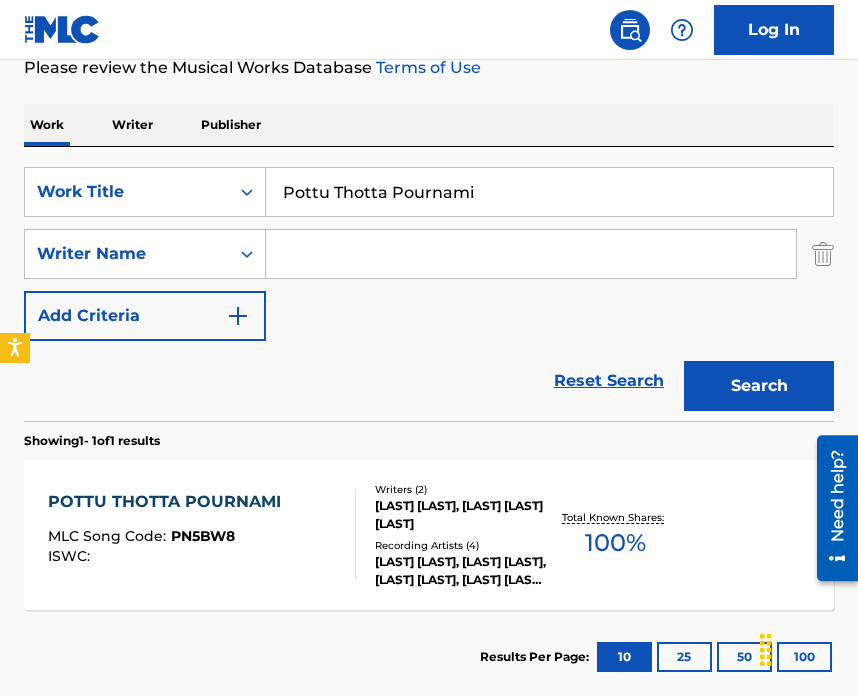 paste on "[FIRST] [MIDDLE] [LAST]-[LAST]" 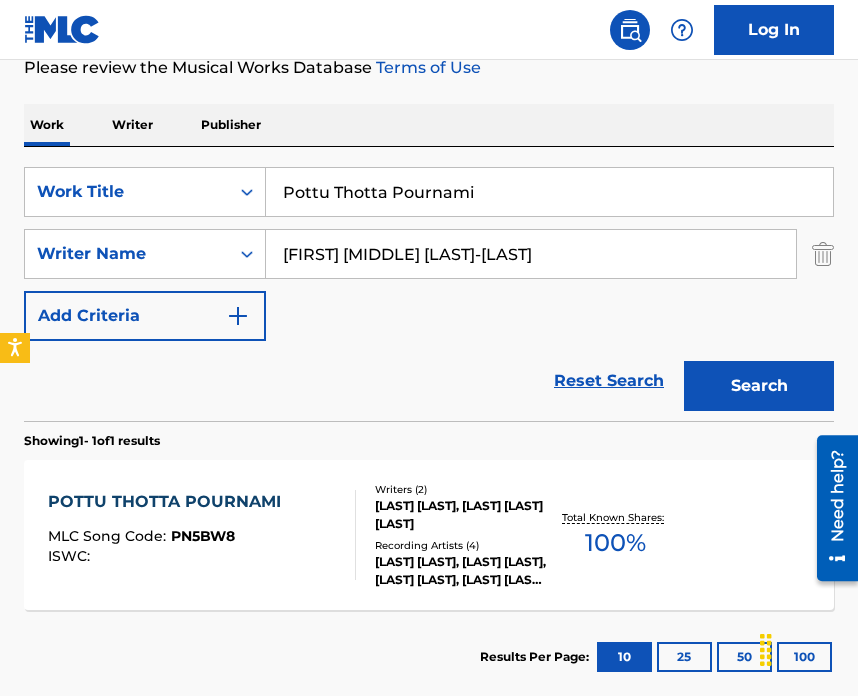 type on "[FIRST] [MIDDLE] [LAST]-[LAST]" 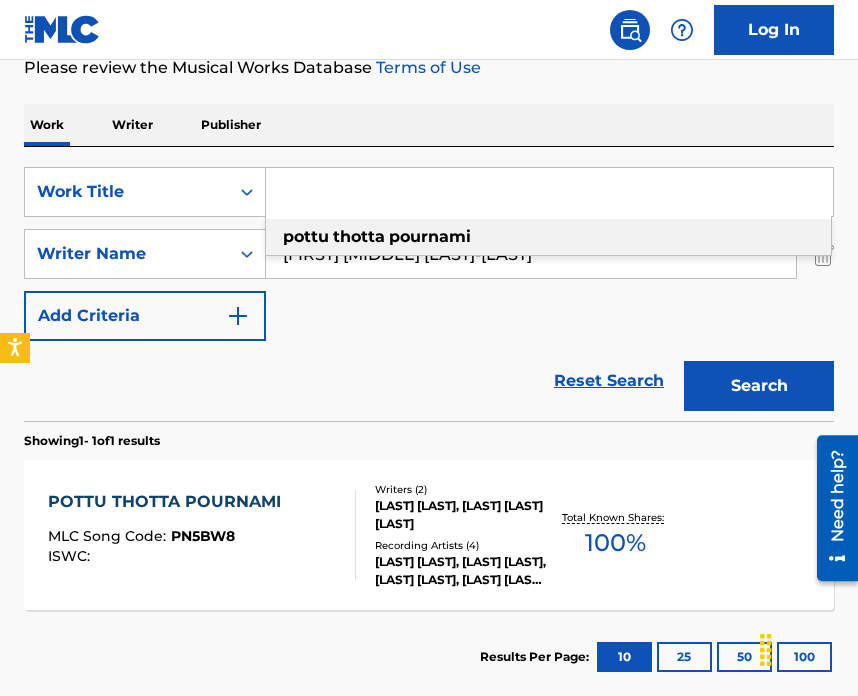 paste on "Yummy" 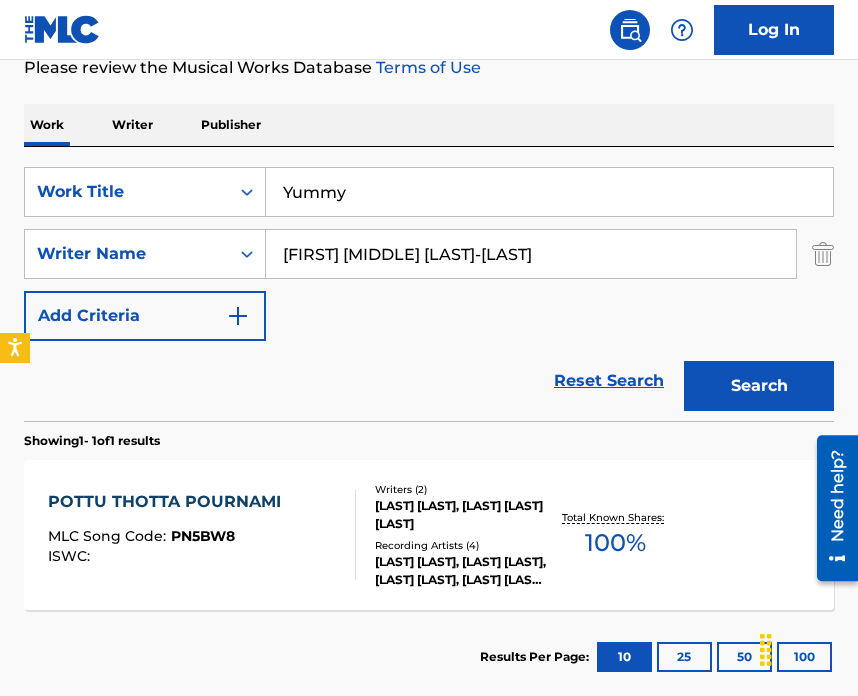 type on "Yummy" 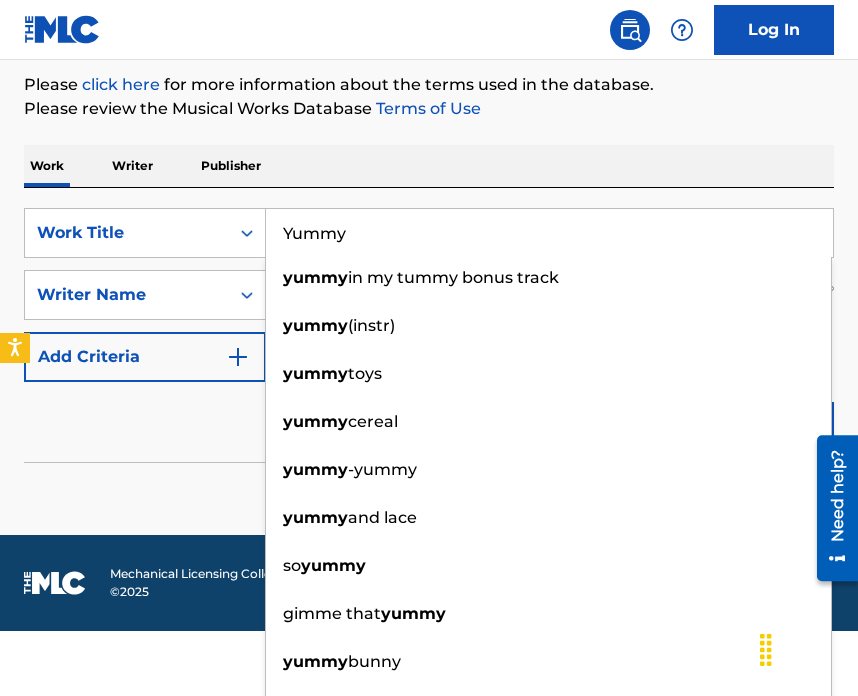 scroll, scrollTop: 162, scrollLeft: 0, axis: vertical 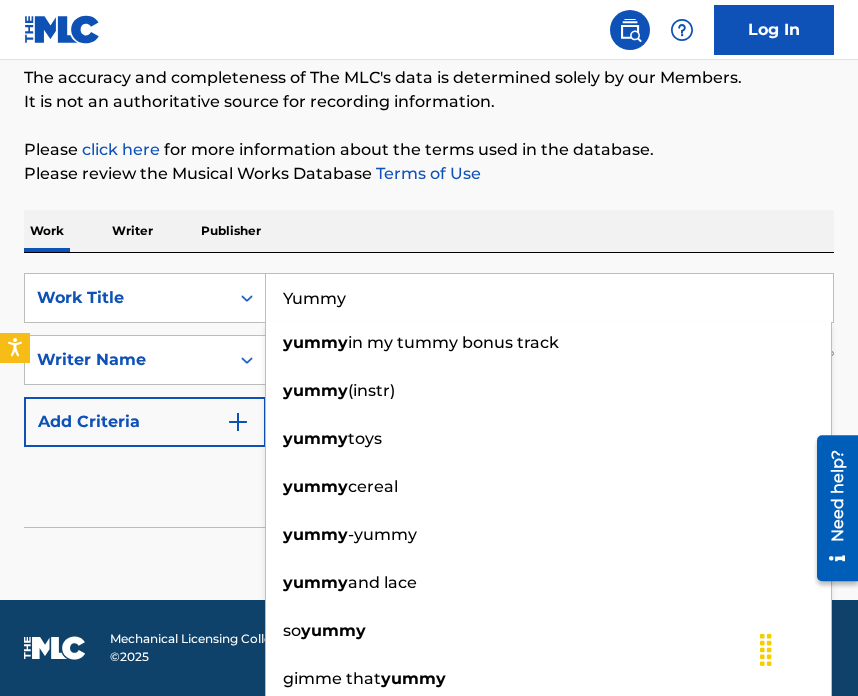 click on "SearchWithCriteriab20fbbef-50f6-4db1-aef6-ec3eb87911c1 Work Title Yummy yummy  in my tummy bonus track yummy  (instr) yummy  toys yummy  cereal yummy -yummy yummy  and lace so  yummy gimme that  yummy yummy  bunny yummy SearchWithCriteria42699109-db80-48cf-897d-49e44dd06bf2 Writer Name [FIRST] [LAST] Add Criteria Reset Search Search" at bounding box center [429, 400] 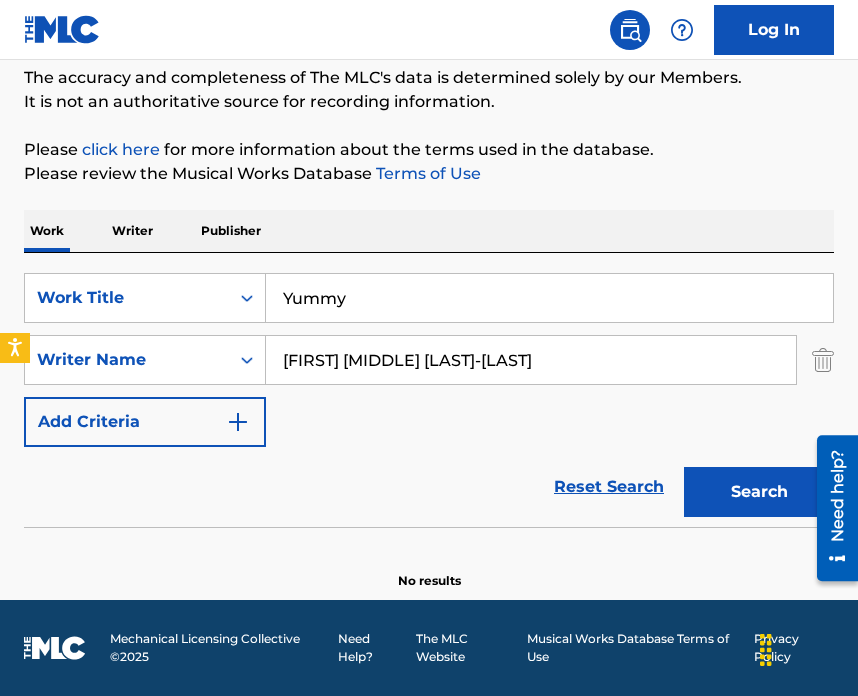 click on "[FIRST] [MIDDLE] [LAST]-[LAST]" at bounding box center (531, 360) 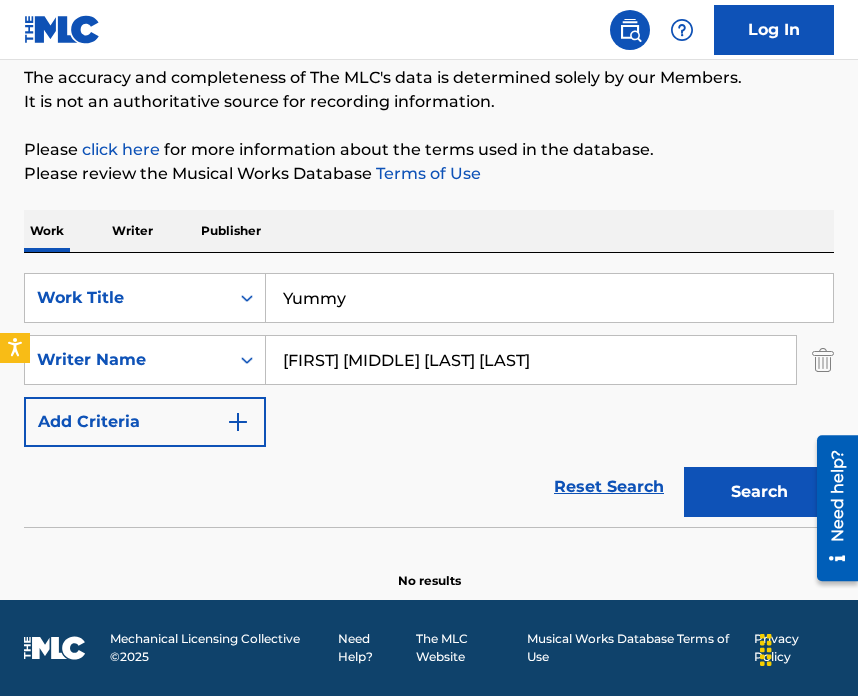 type on "[FIRST] [MIDDLE] [LAST] [LAST]" 